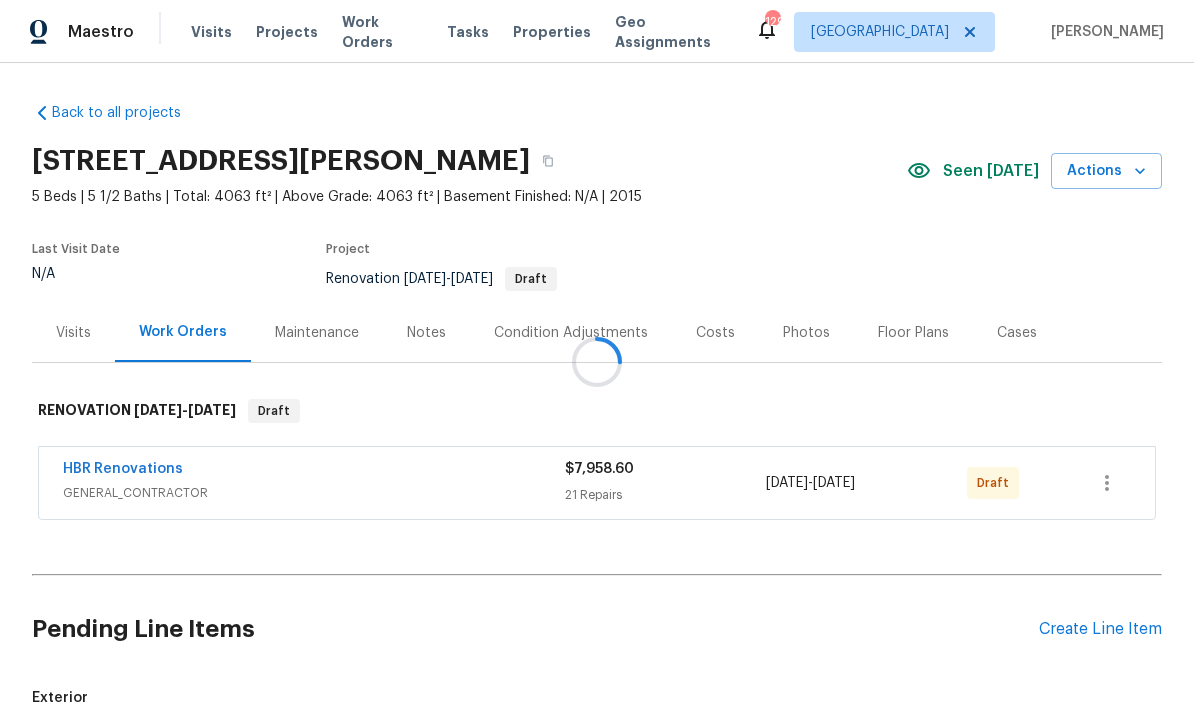 scroll, scrollTop: 0, scrollLeft: 0, axis: both 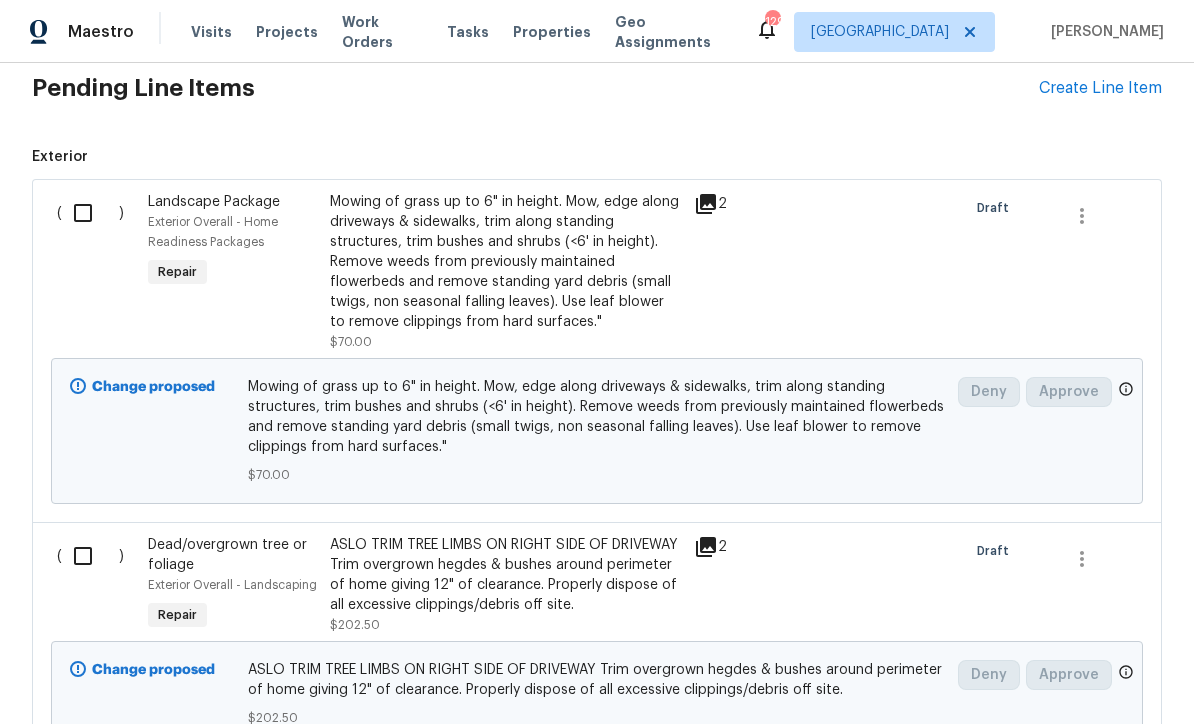 click at bounding box center [90, 213] 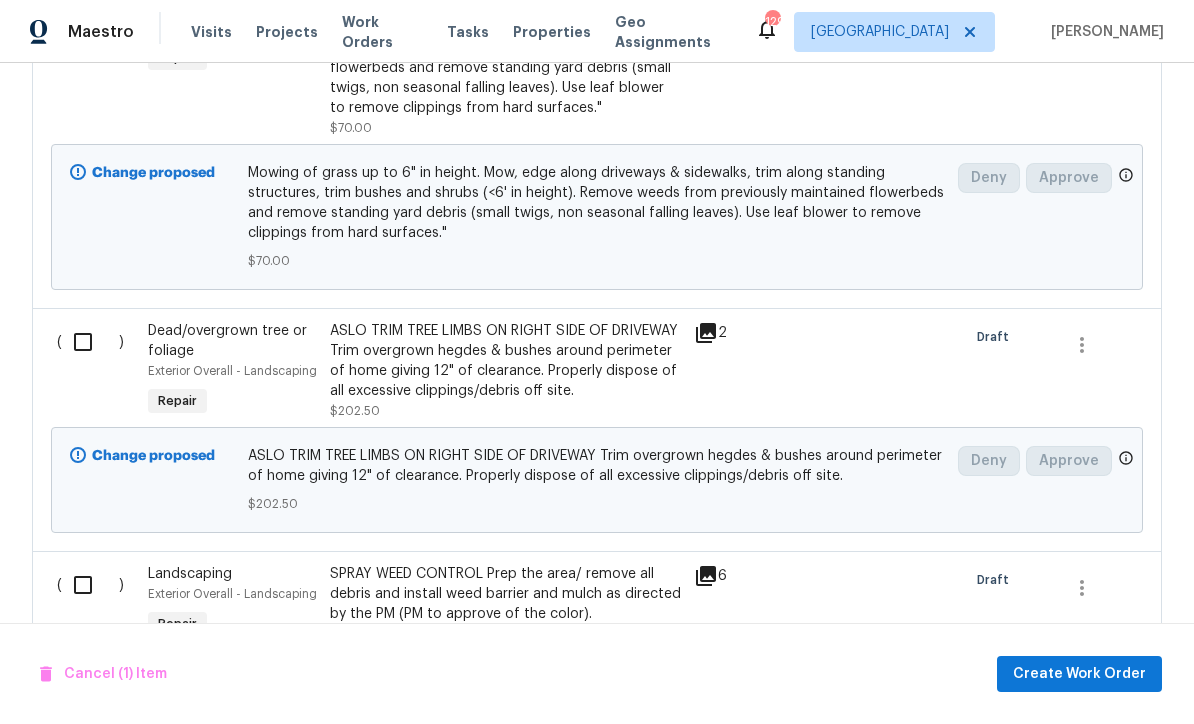 click at bounding box center [90, 342] 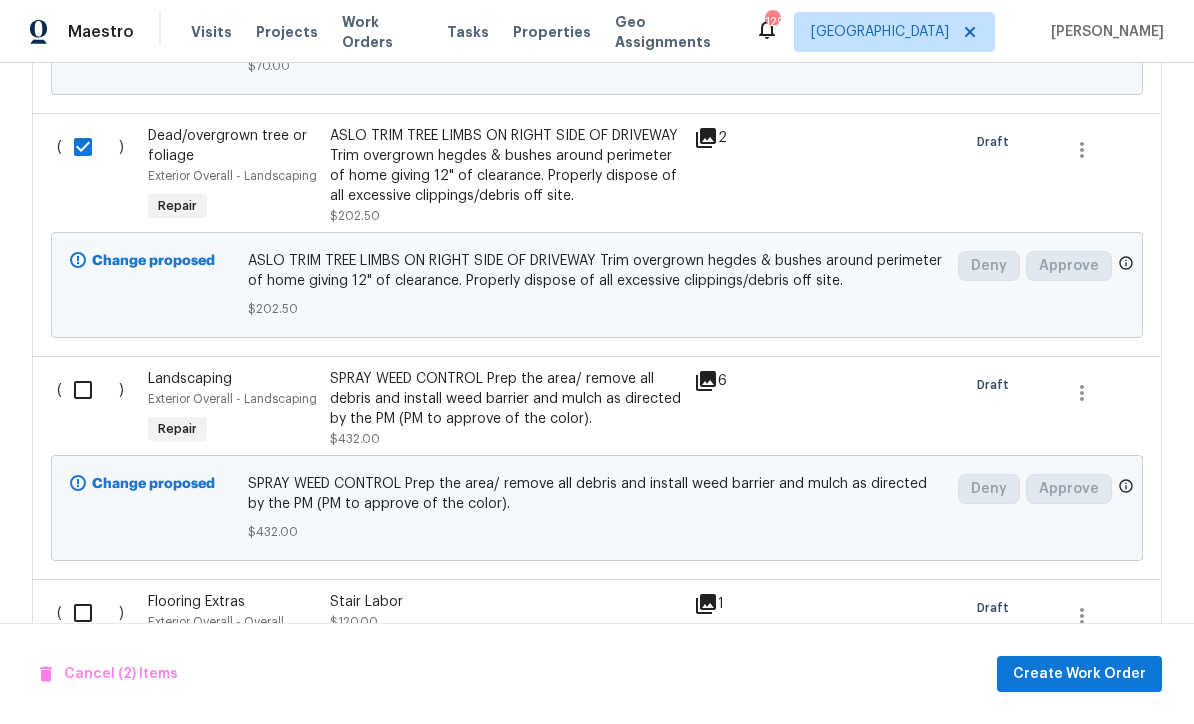 scroll, scrollTop: 956, scrollLeft: 0, axis: vertical 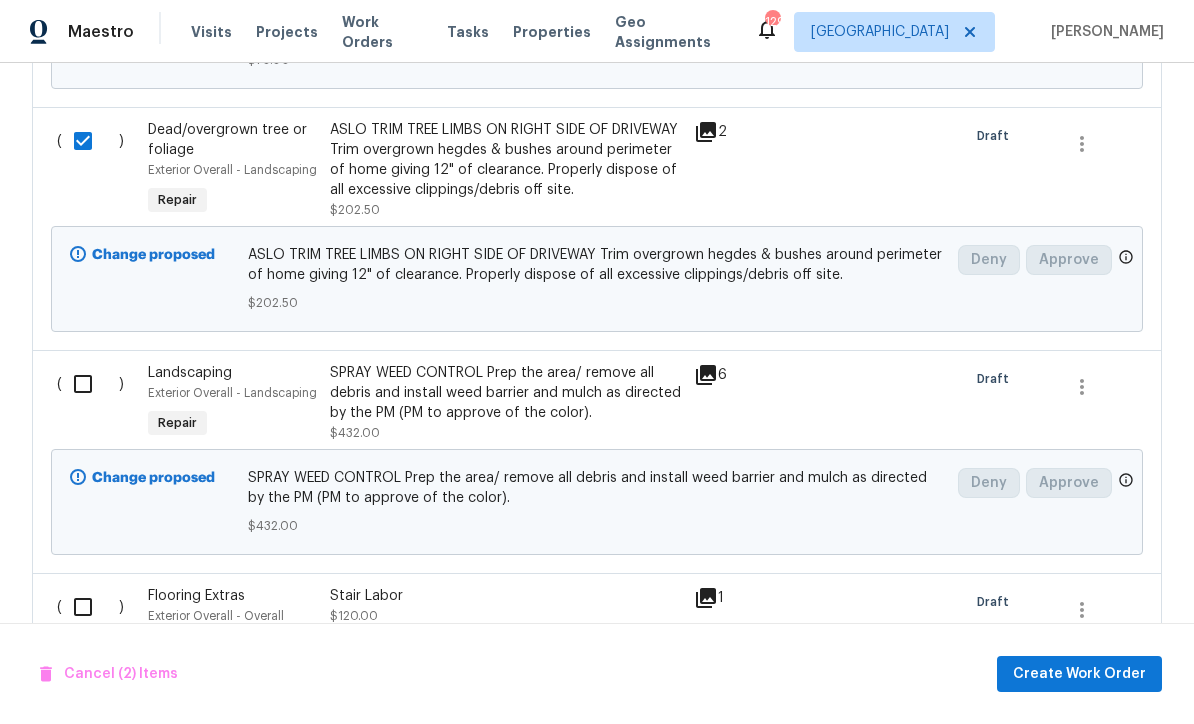 click at bounding box center (90, 384) 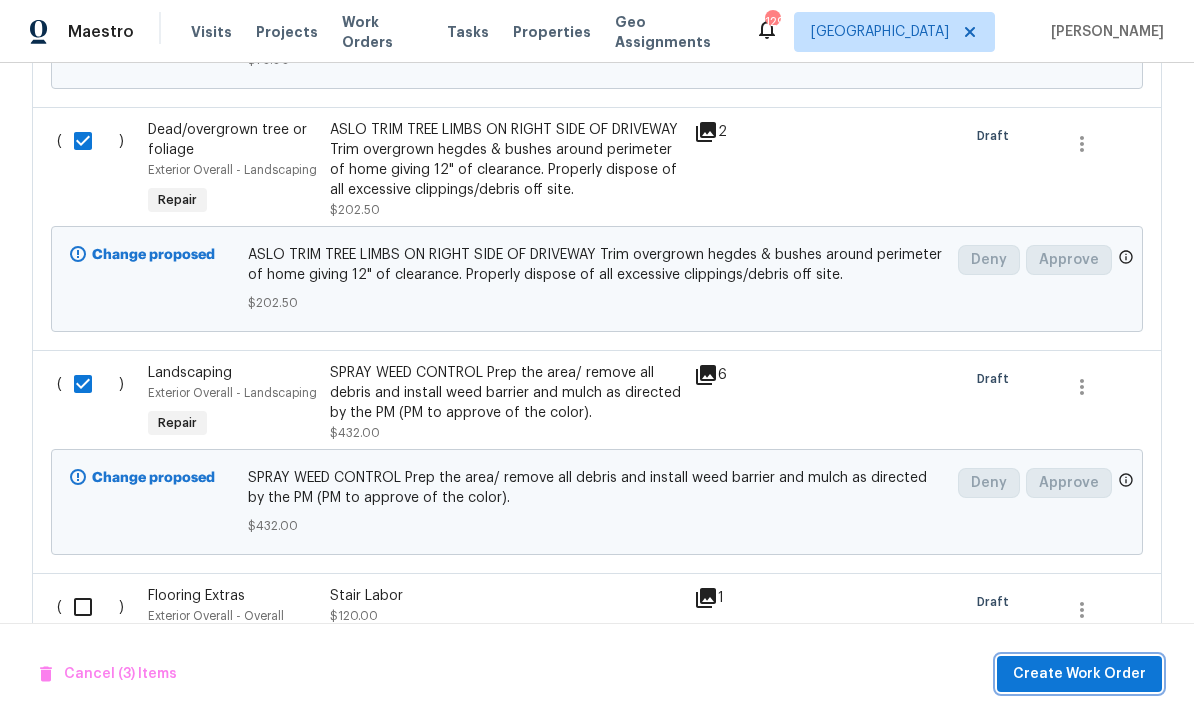 click on "Create Work Order" at bounding box center [1079, 674] 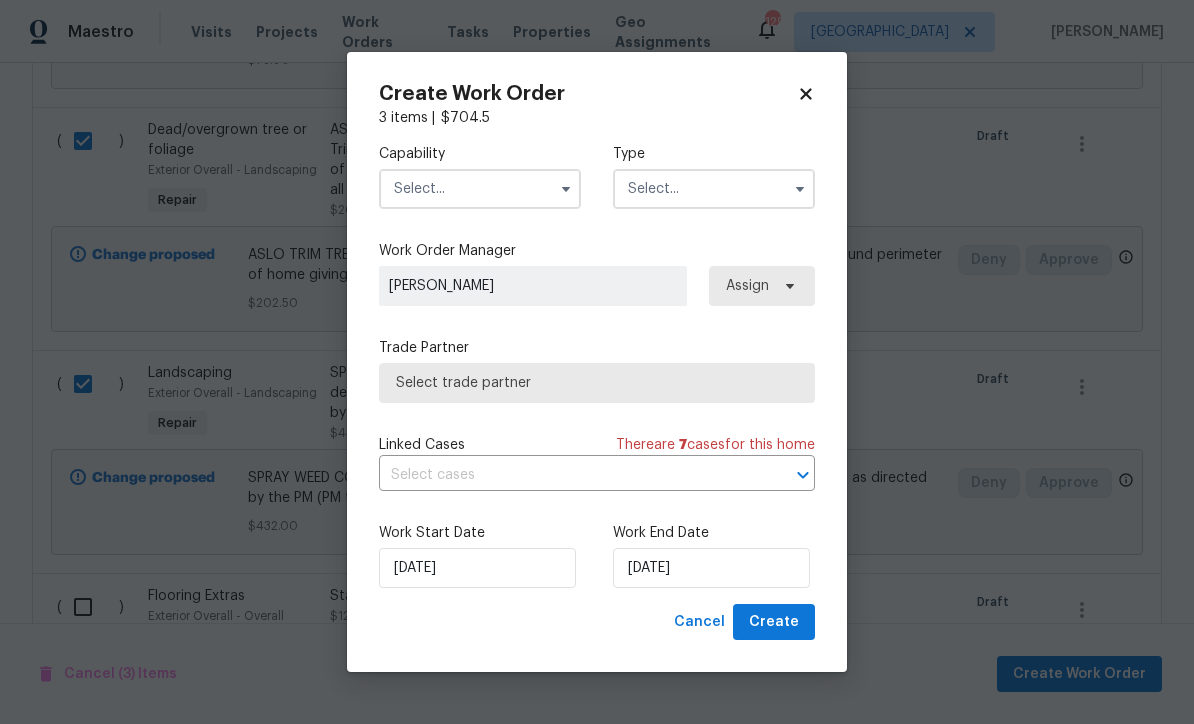 click at bounding box center (480, 189) 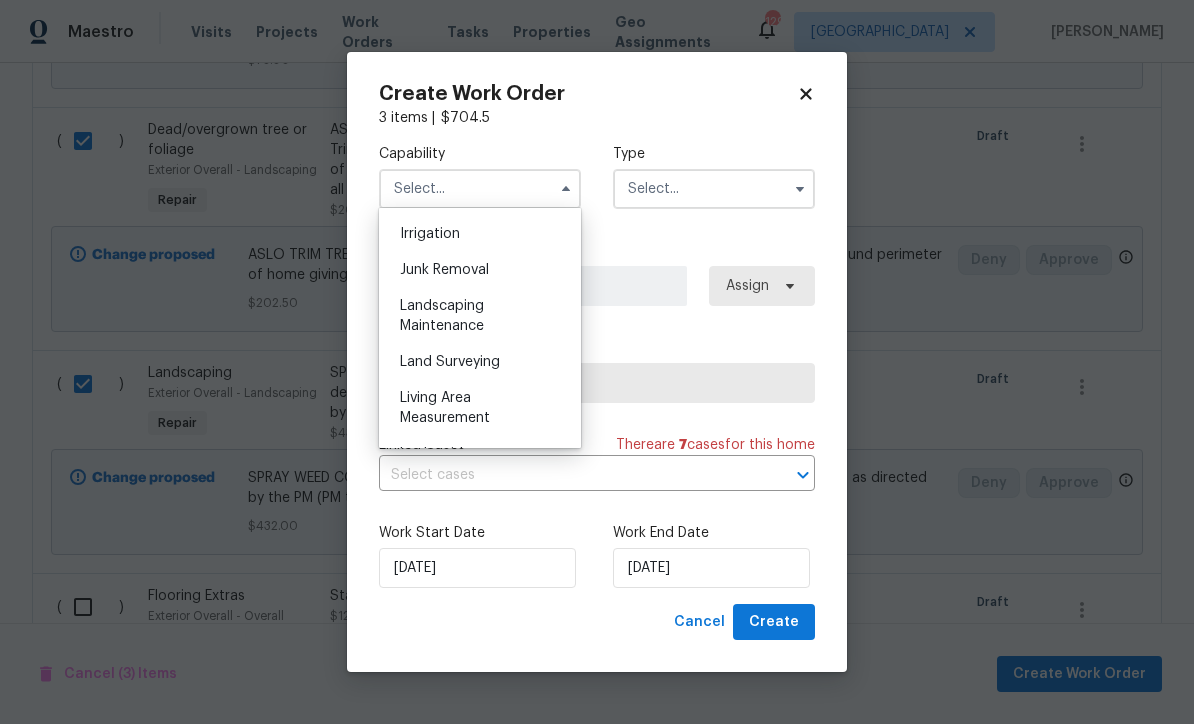 scroll, scrollTop: 1245, scrollLeft: 0, axis: vertical 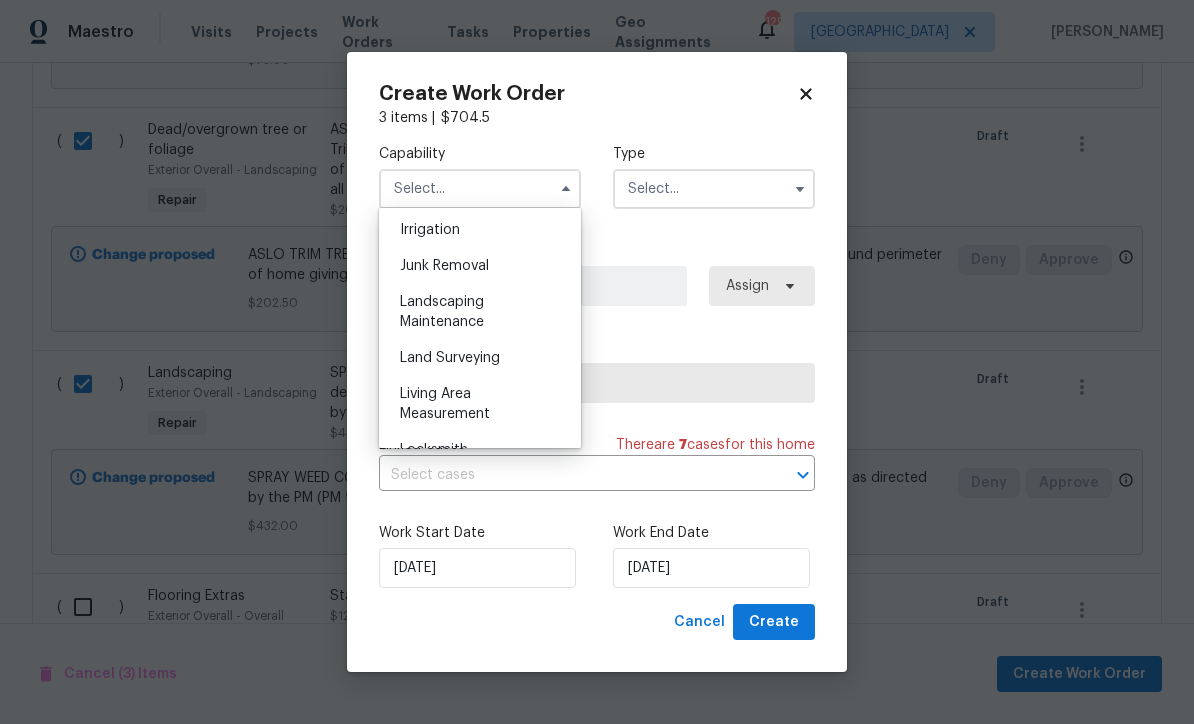 click on "Landscaping Maintenance" at bounding box center [442, 312] 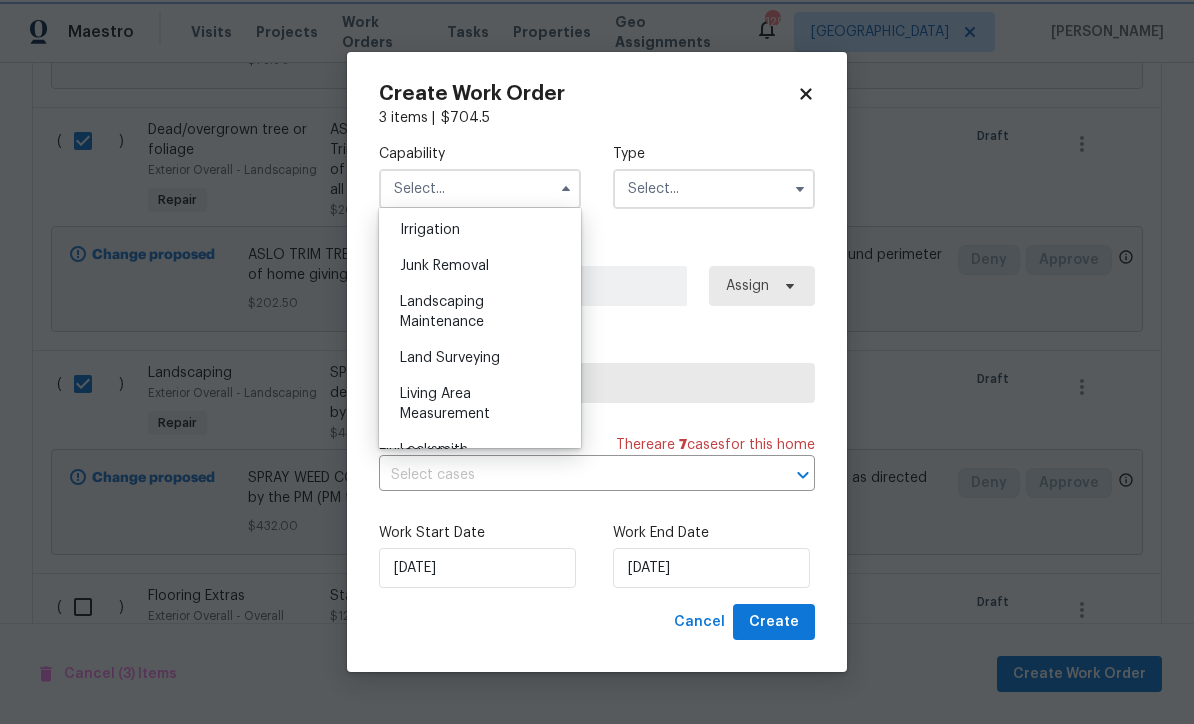 type on "Landscaping Maintenance" 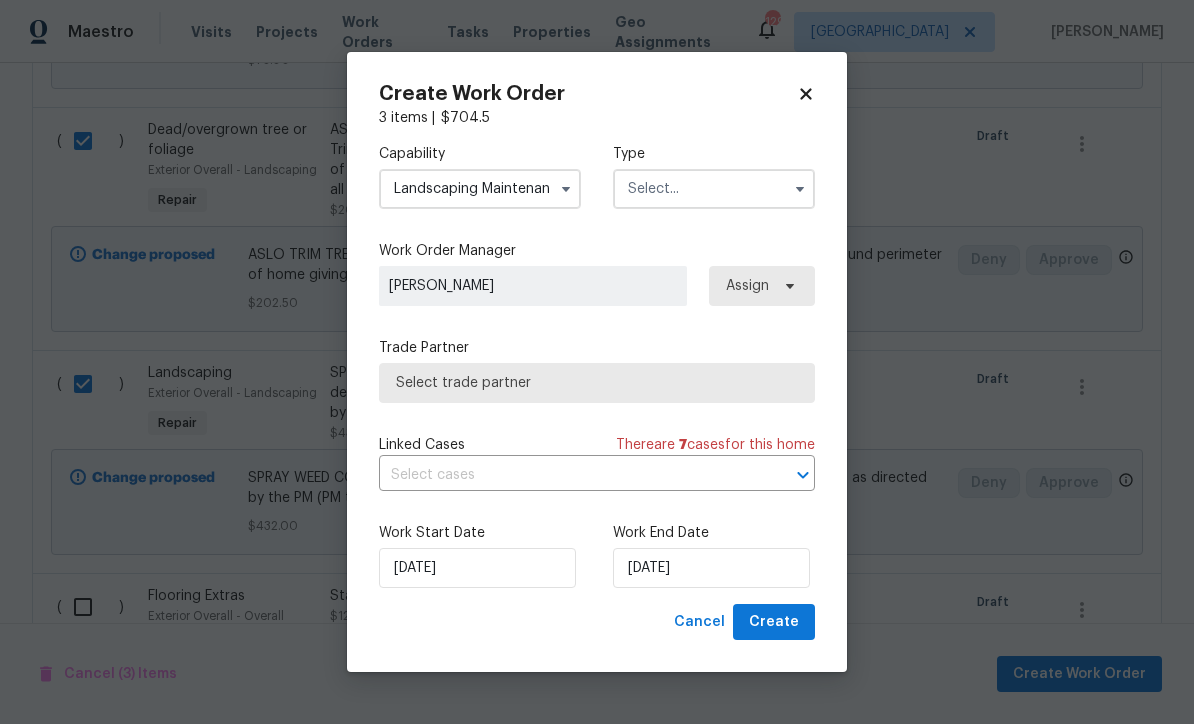 click at bounding box center (714, 189) 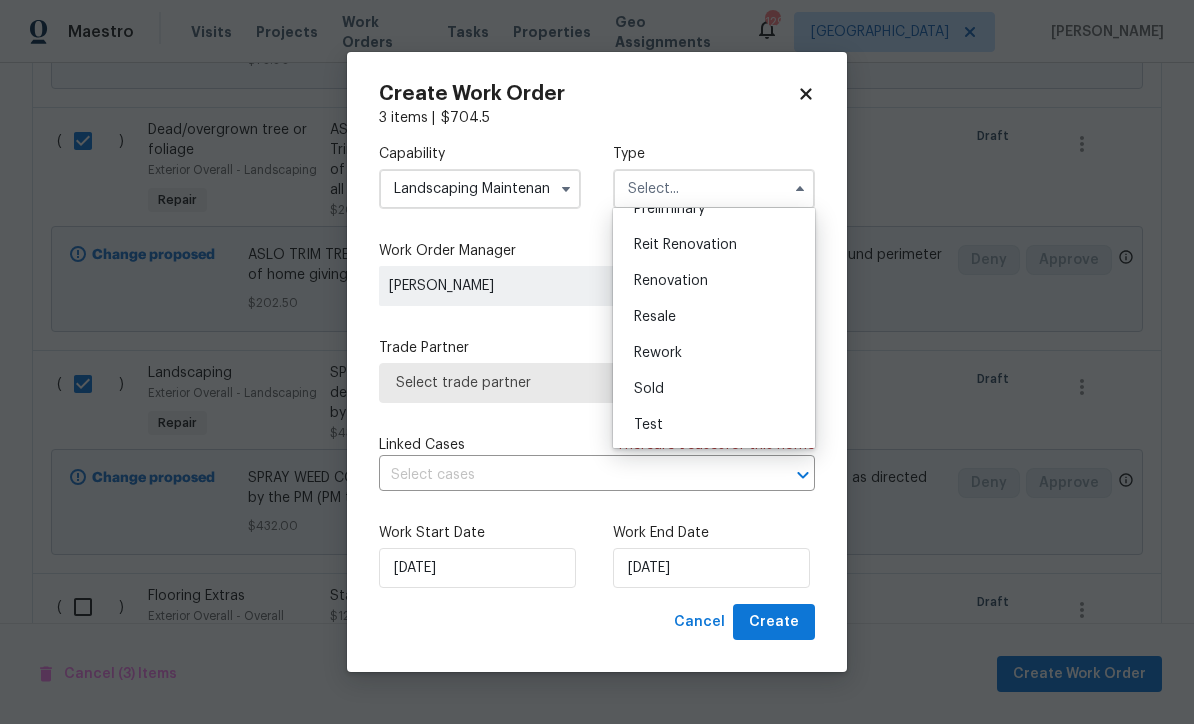 scroll, scrollTop: 454, scrollLeft: 0, axis: vertical 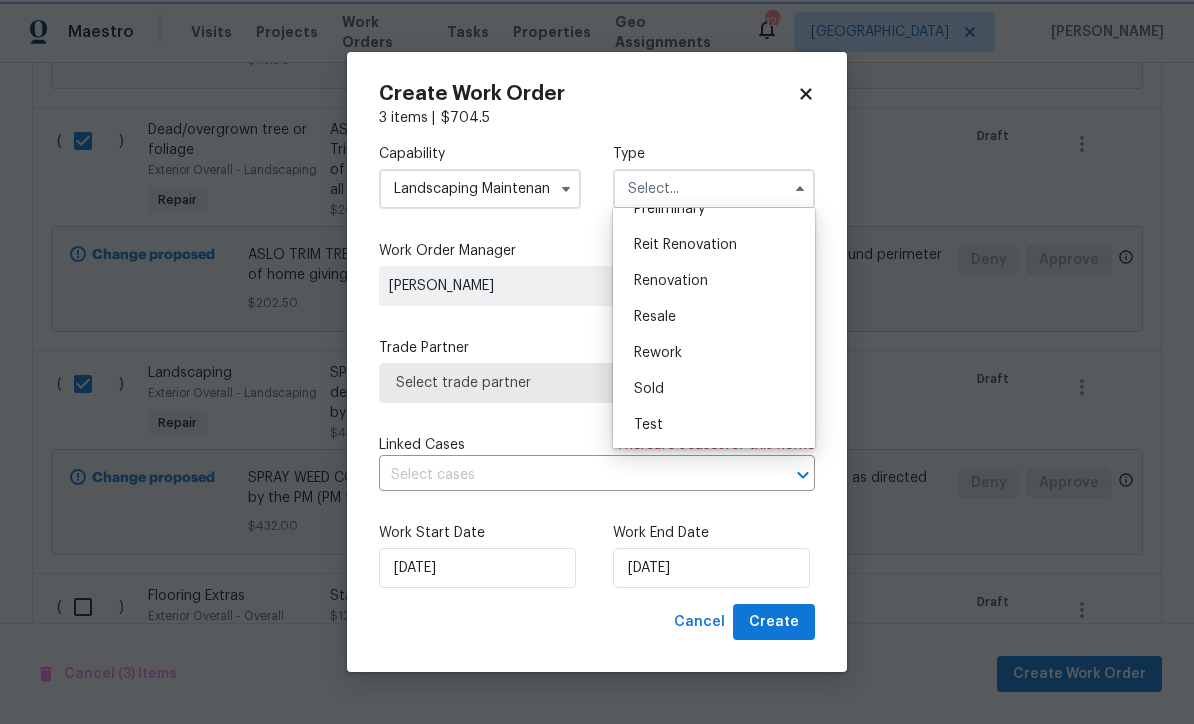 type on "Renovation" 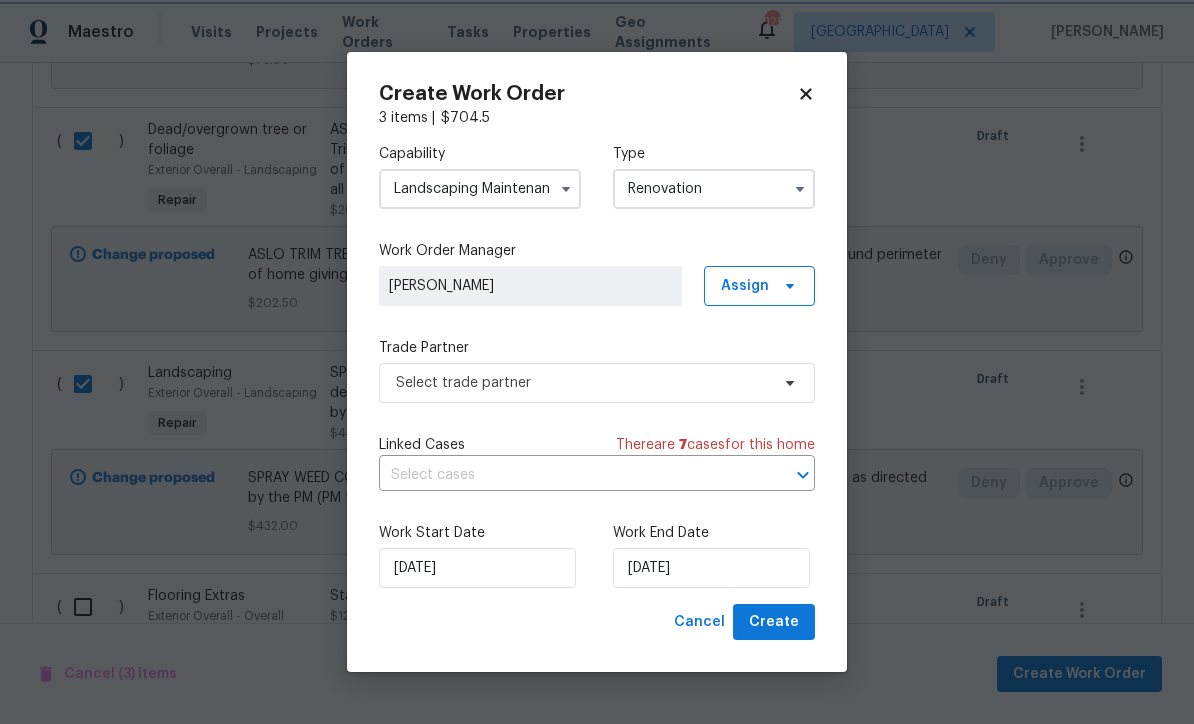 scroll, scrollTop: 0, scrollLeft: 0, axis: both 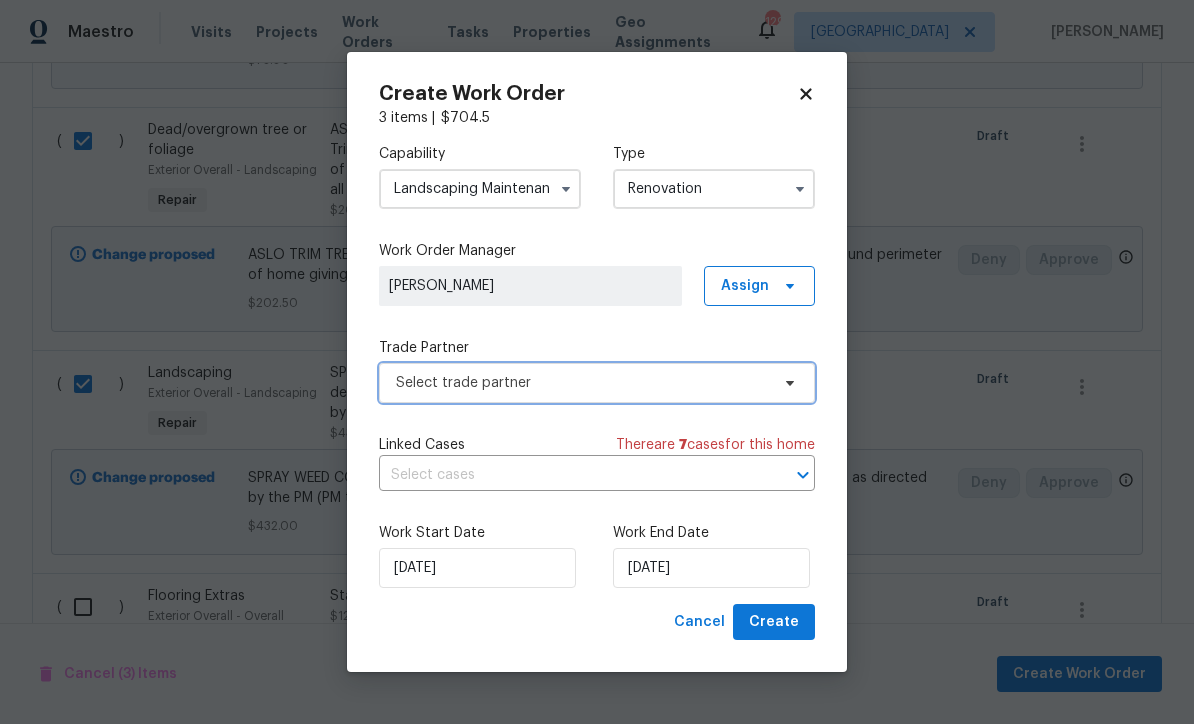 click on "Select trade partner" at bounding box center (582, 383) 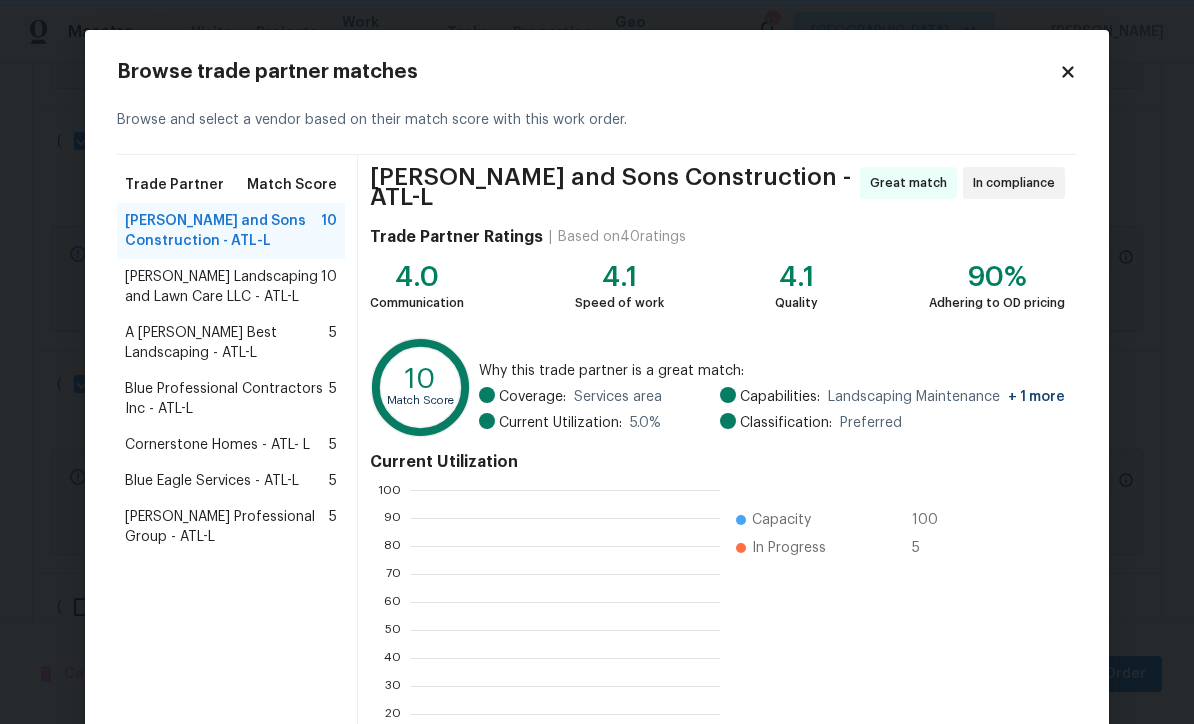 scroll, scrollTop: 280, scrollLeft: 309, axis: both 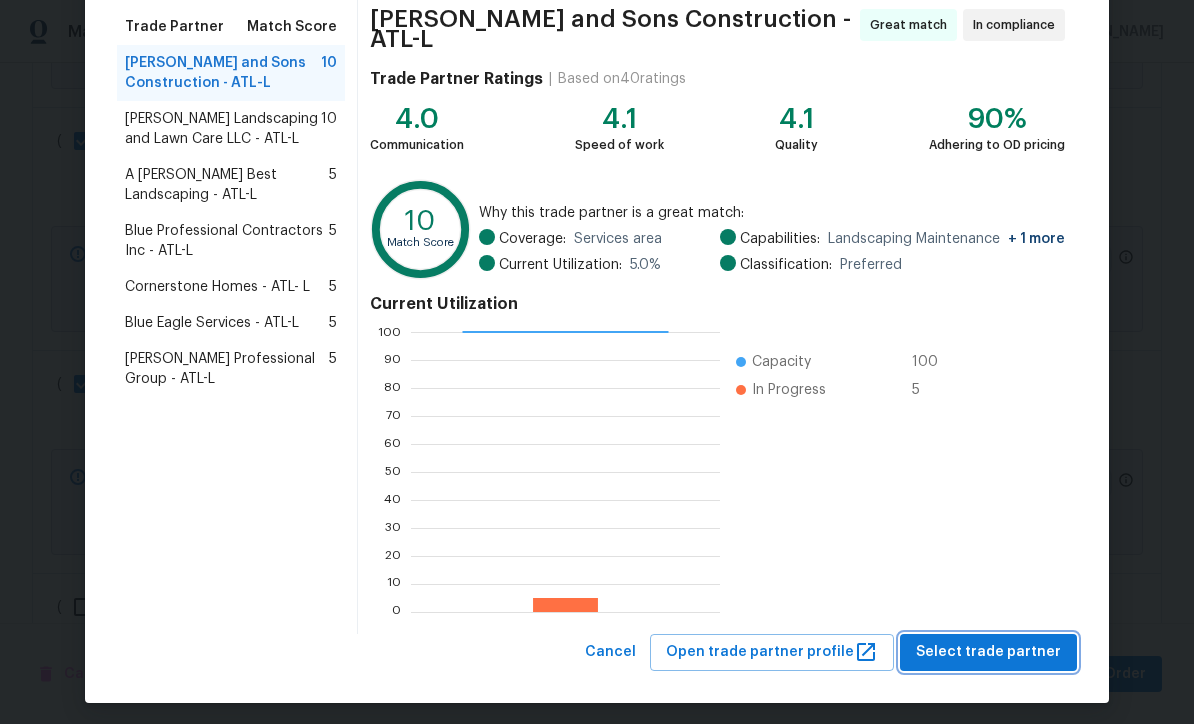 click on "Select trade partner" at bounding box center [988, 652] 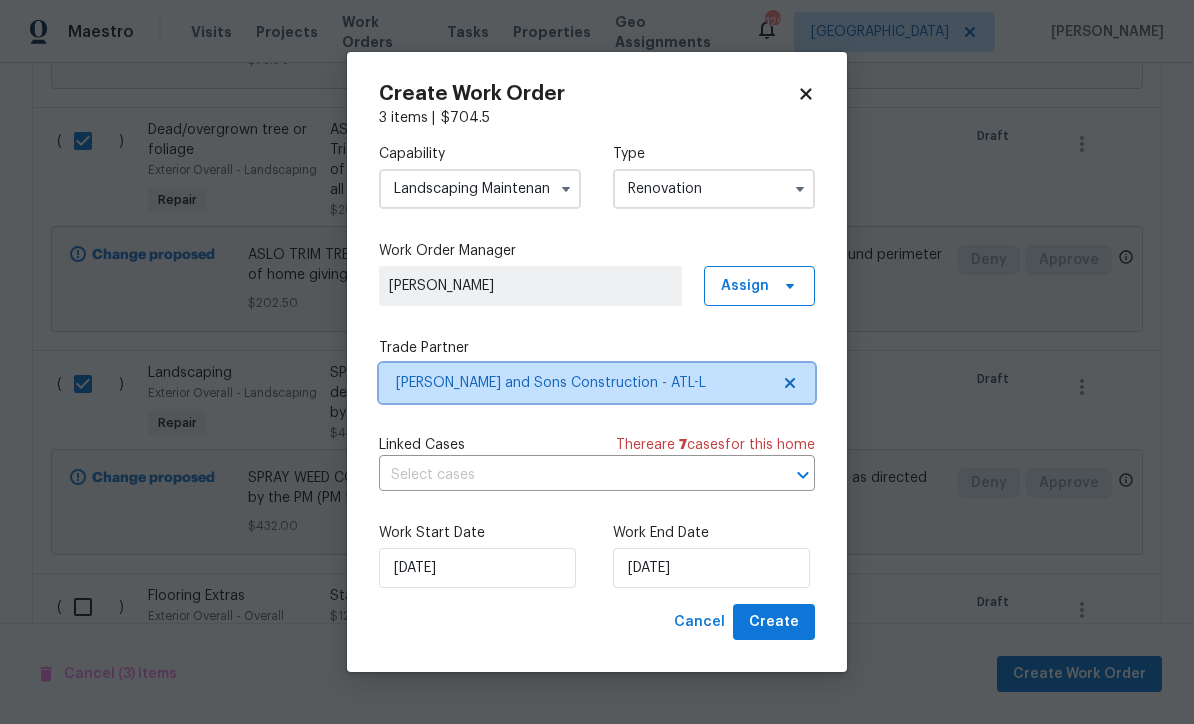 scroll, scrollTop: 0, scrollLeft: 0, axis: both 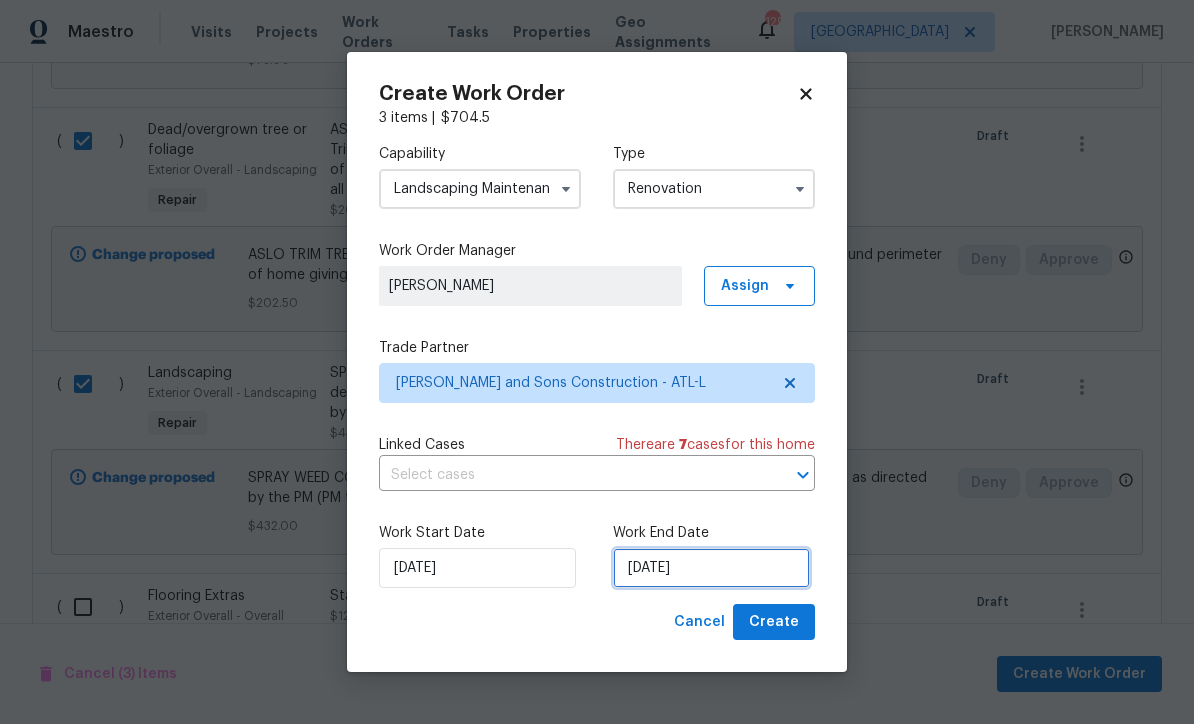 click on "[DATE]" at bounding box center (711, 568) 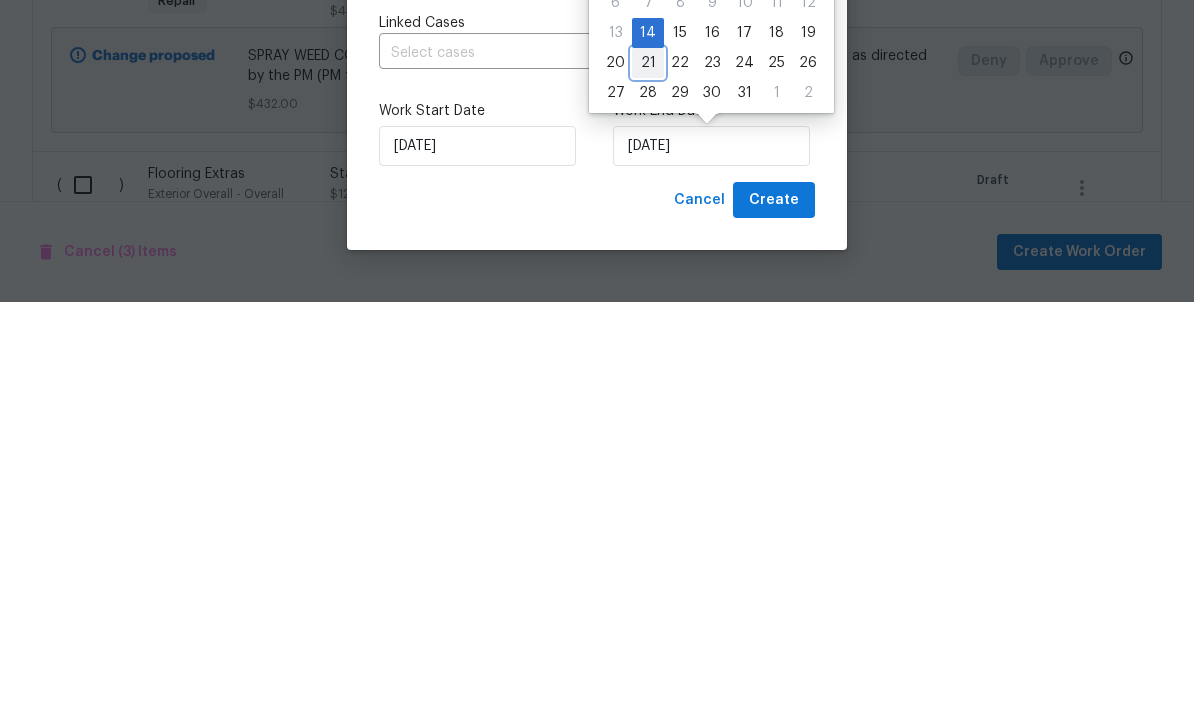 click on "21" at bounding box center [648, 485] 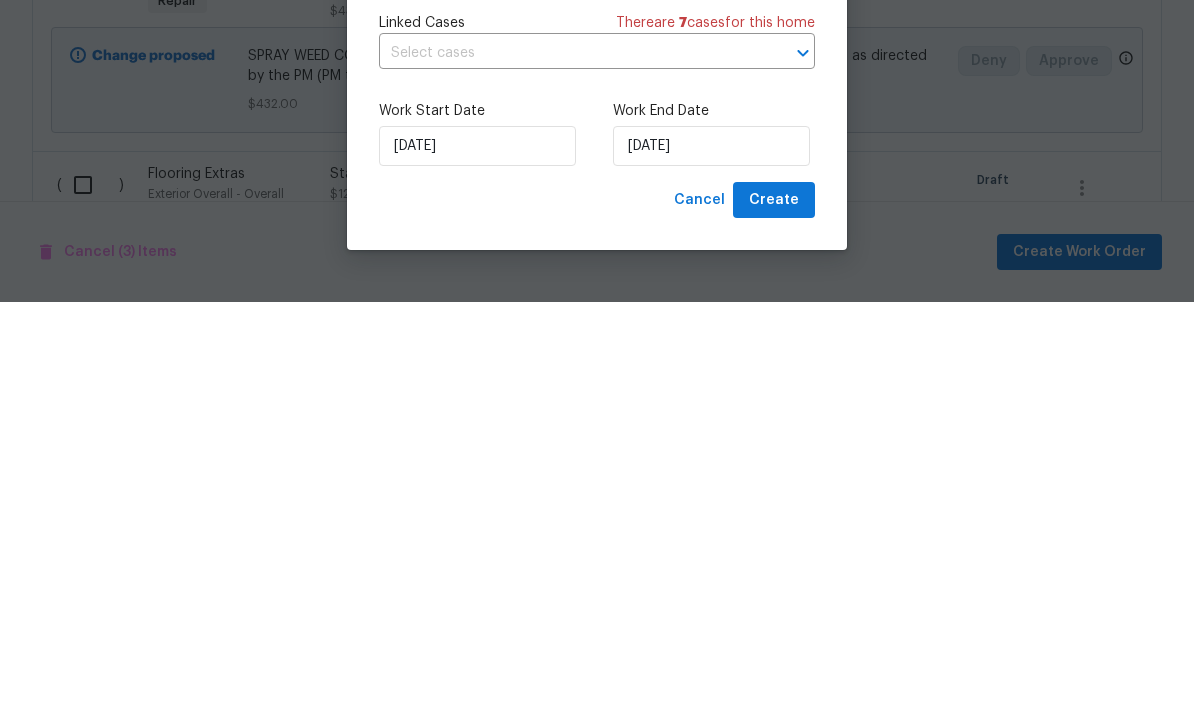 scroll, scrollTop: 66, scrollLeft: 0, axis: vertical 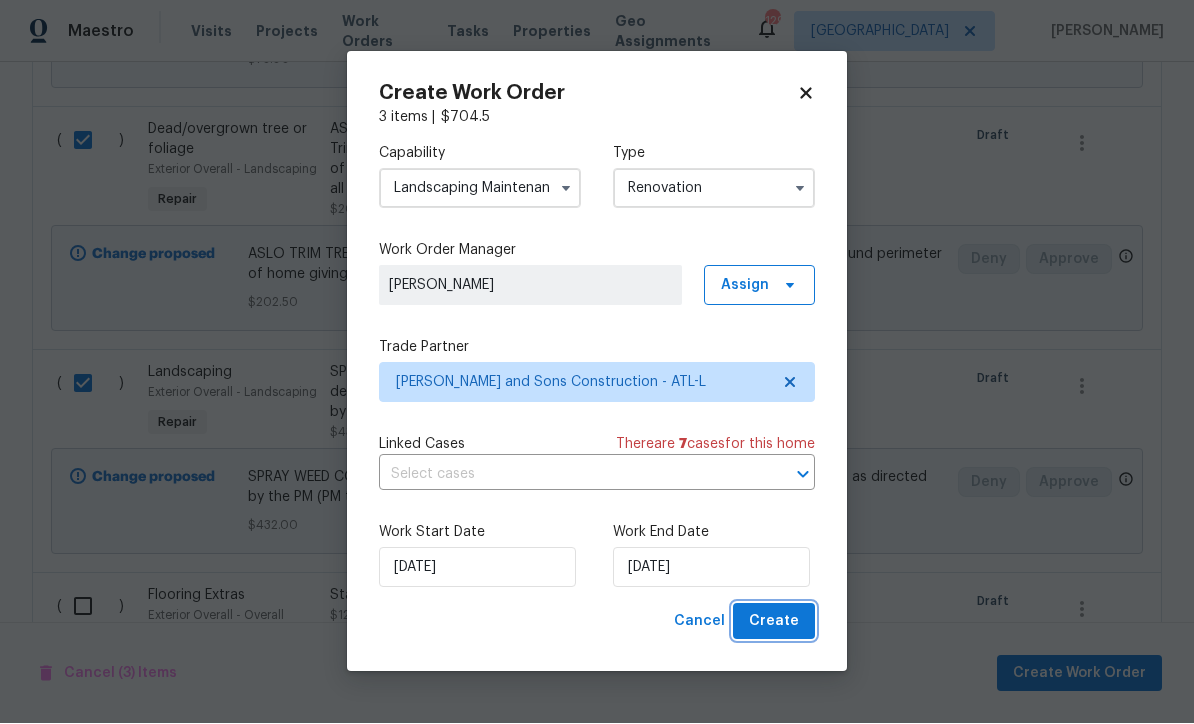 click on "Create" at bounding box center (774, 622) 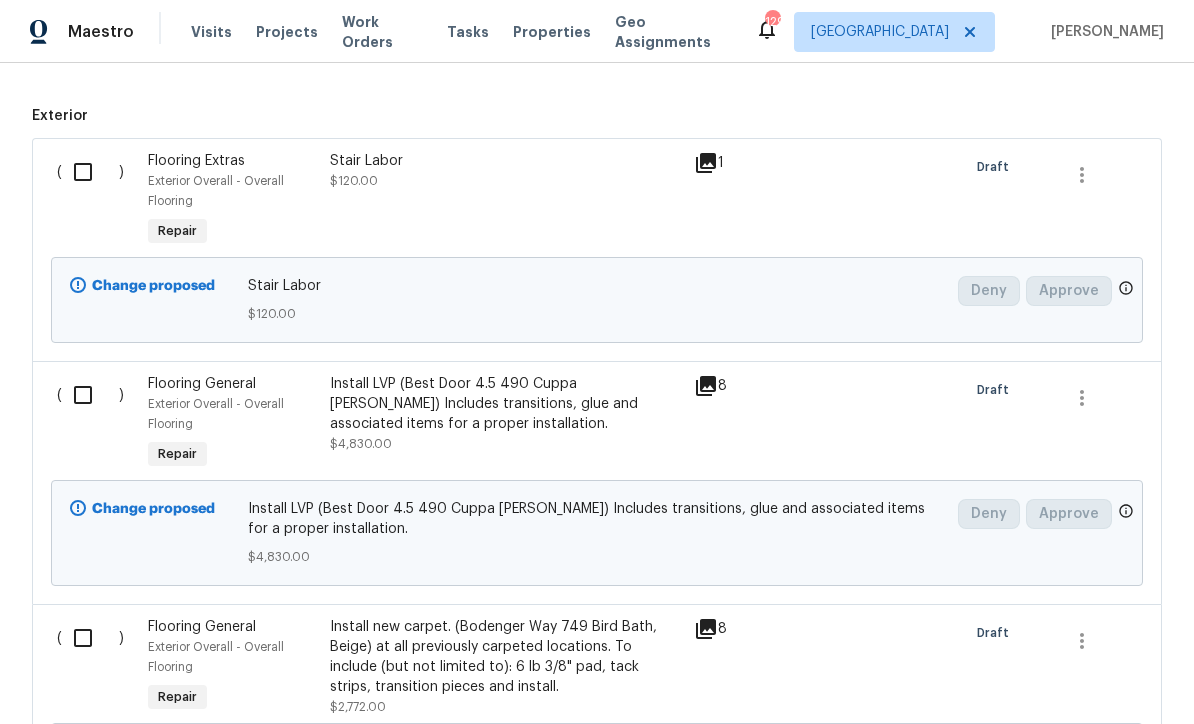 scroll, scrollTop: 639, scrollLeft: 0, axis: vertical 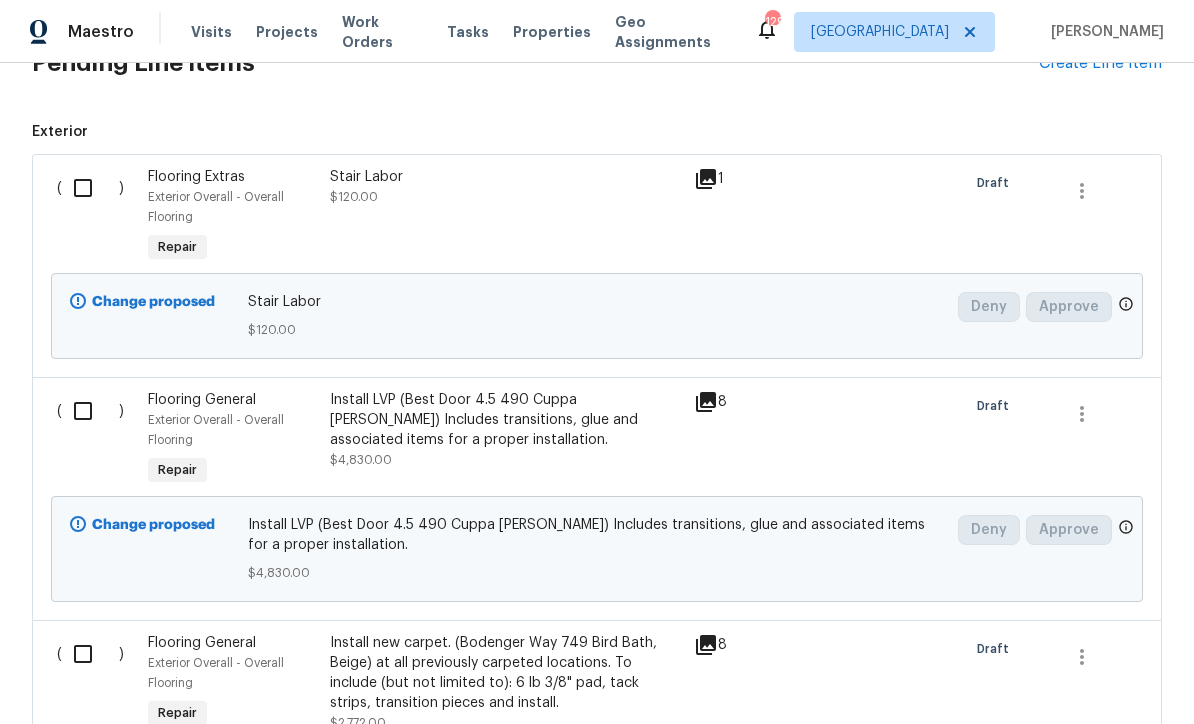 click at bounding box center [90, 188] 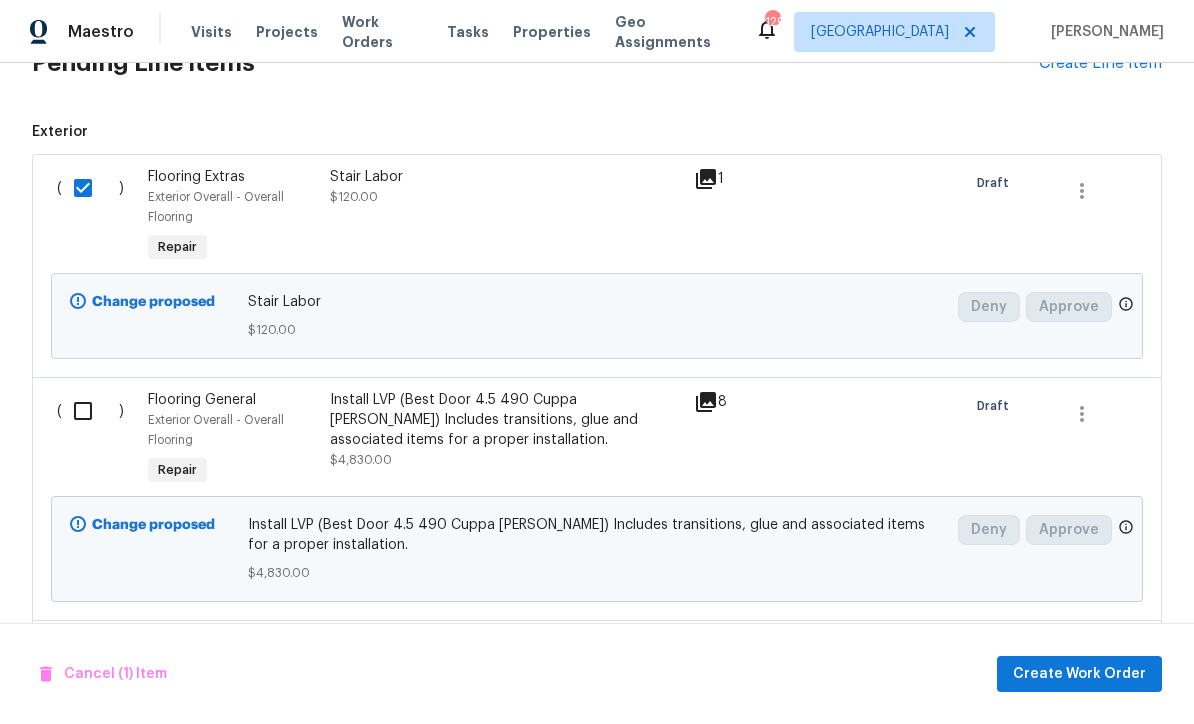 click at bounding box center (90, 411) 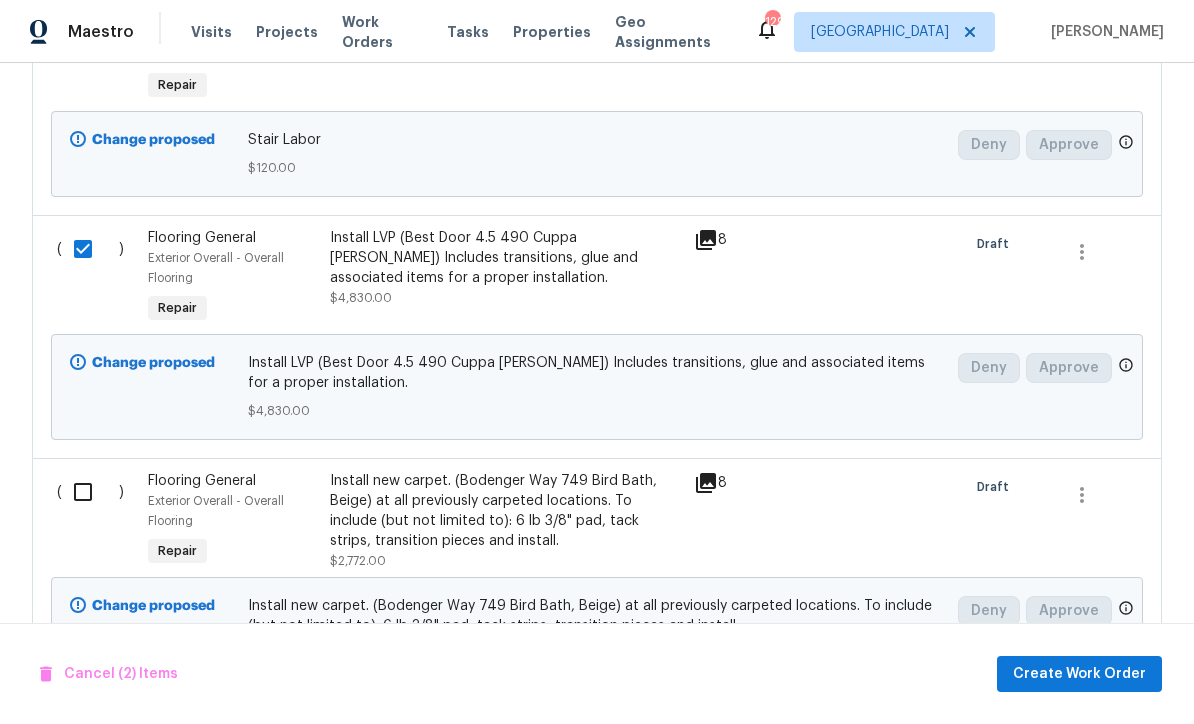 scroll, scrollTop: 806, scrollLeft: 0, axis: vertical 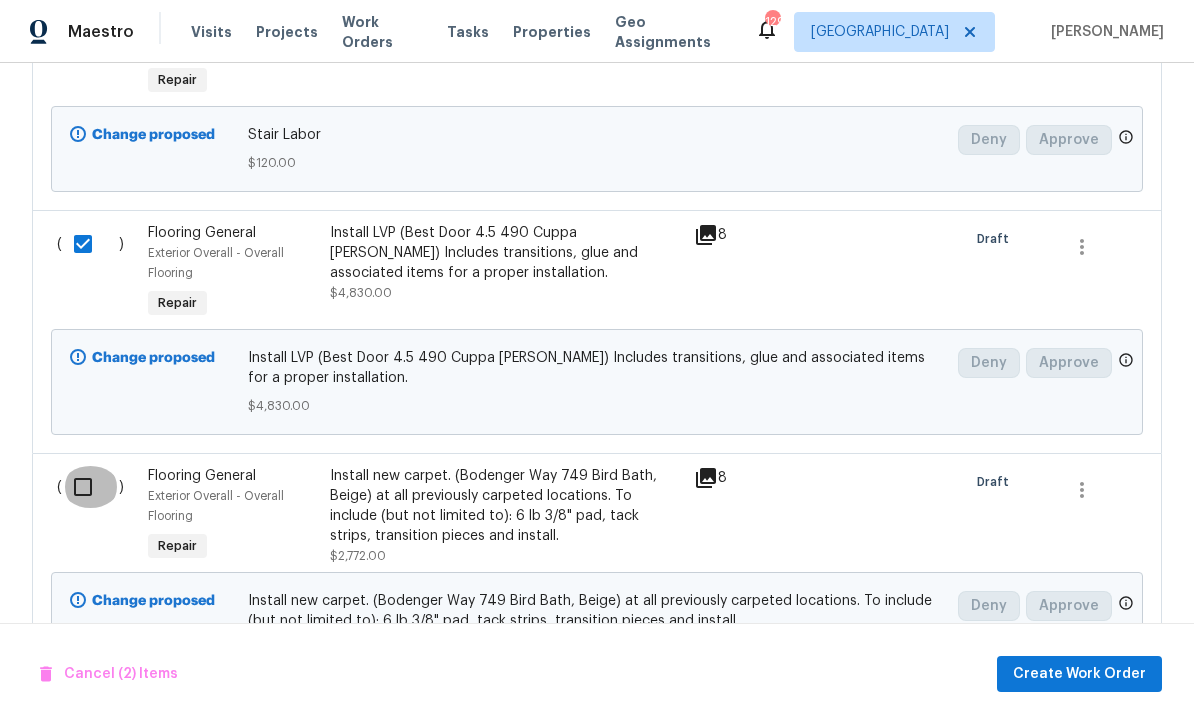 click at bounding box center [90, 487] 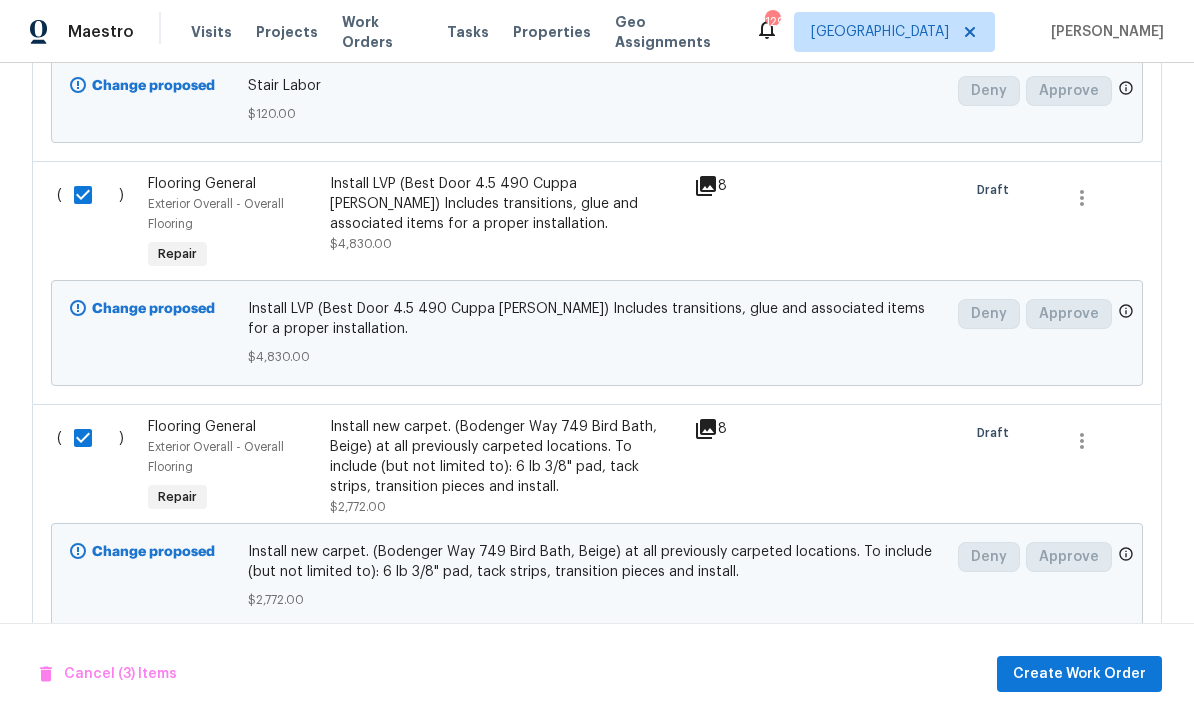 scroll, scrollTop: 854, scrollLeft: 0, axis: vertical 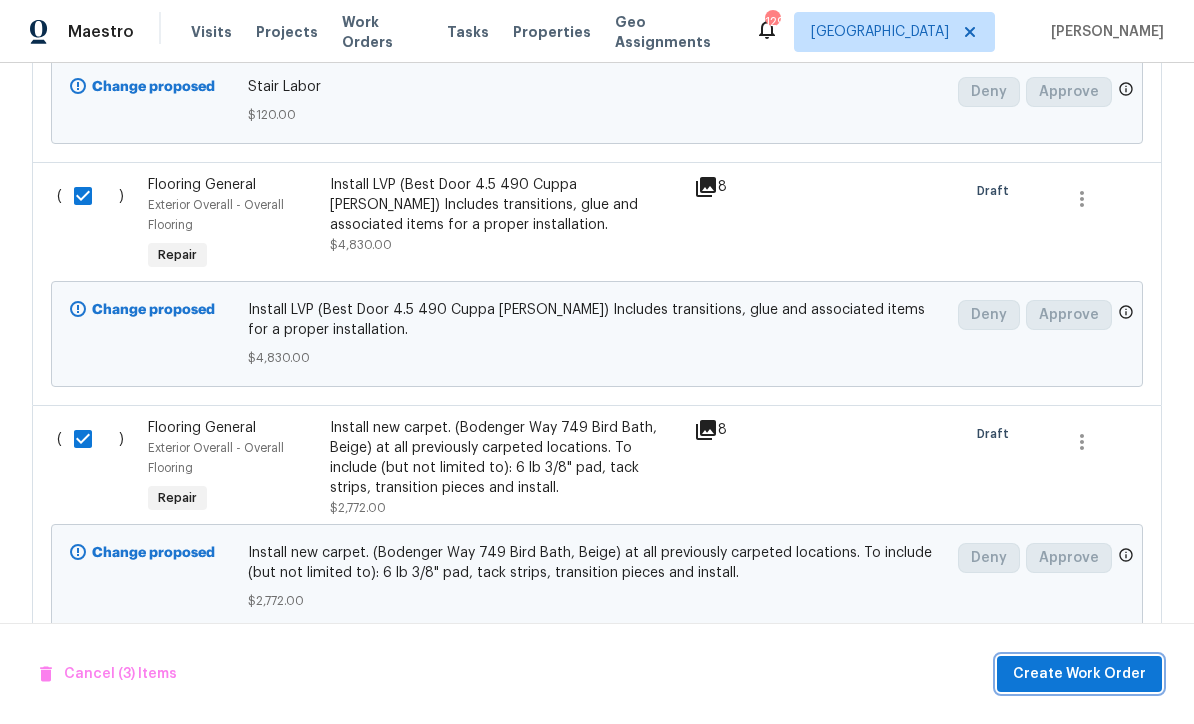 click on "Create Work Order" at bounding box center [1079, 674] 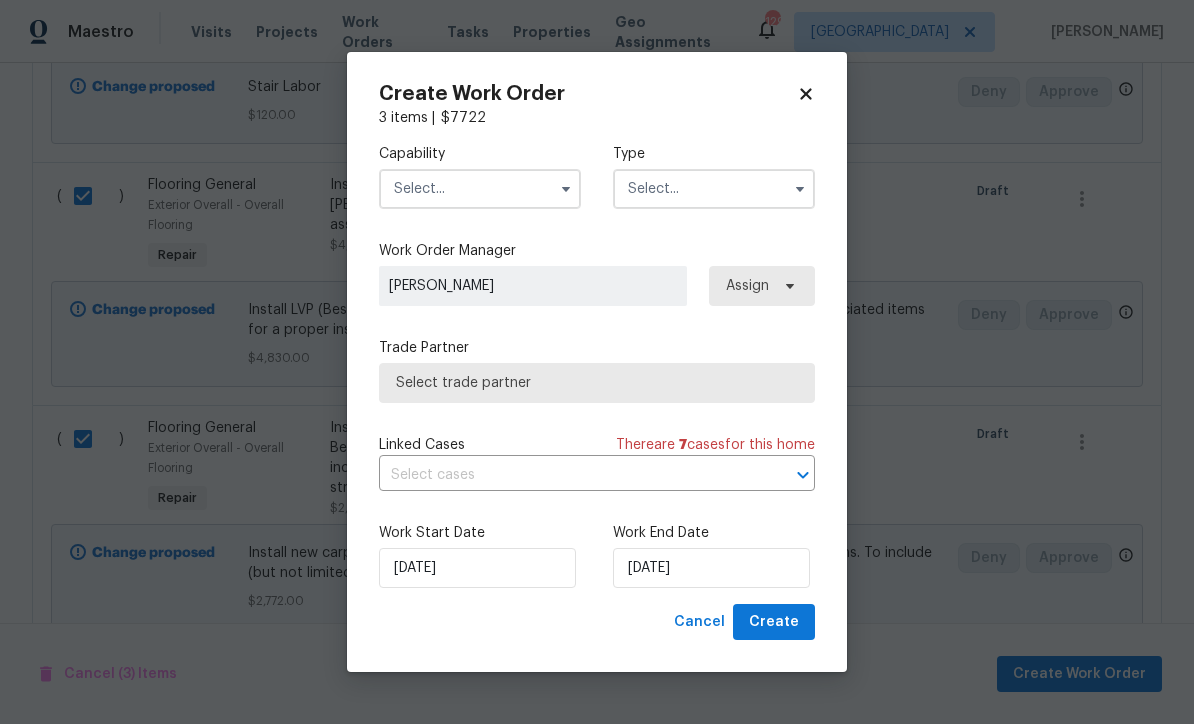 click at bounding box center (480, 189) 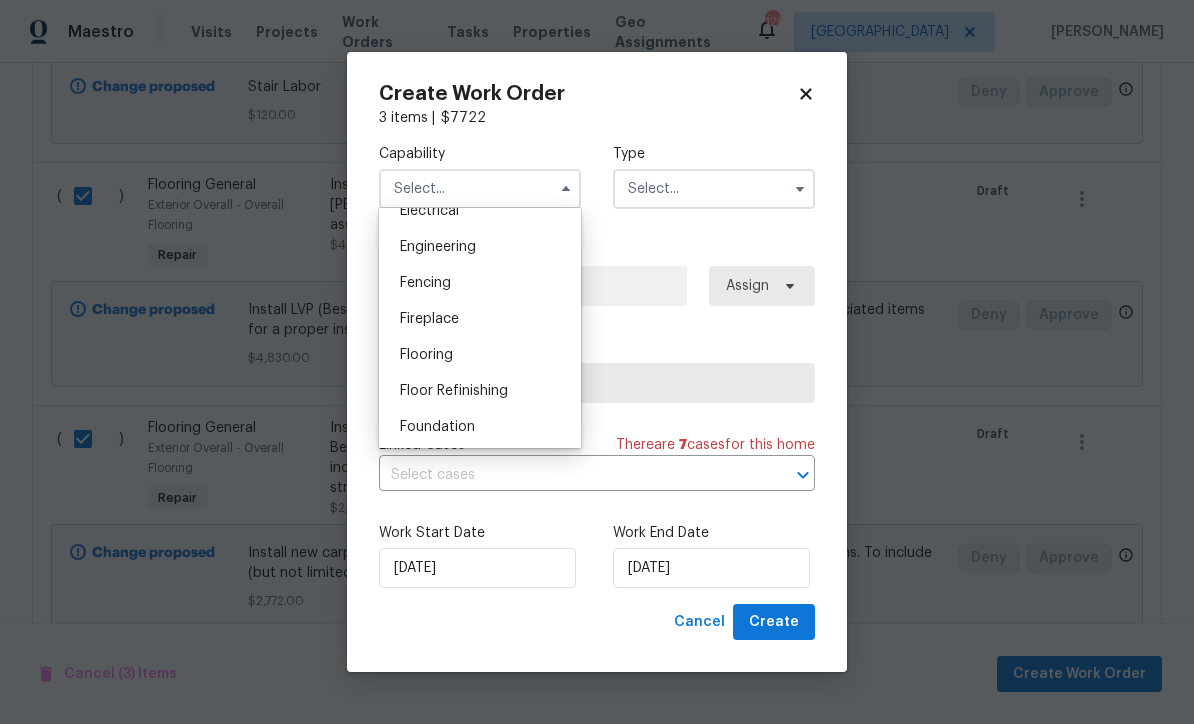 scroll, scrollTop: 651, scrollLeft: 0, axis: vertical 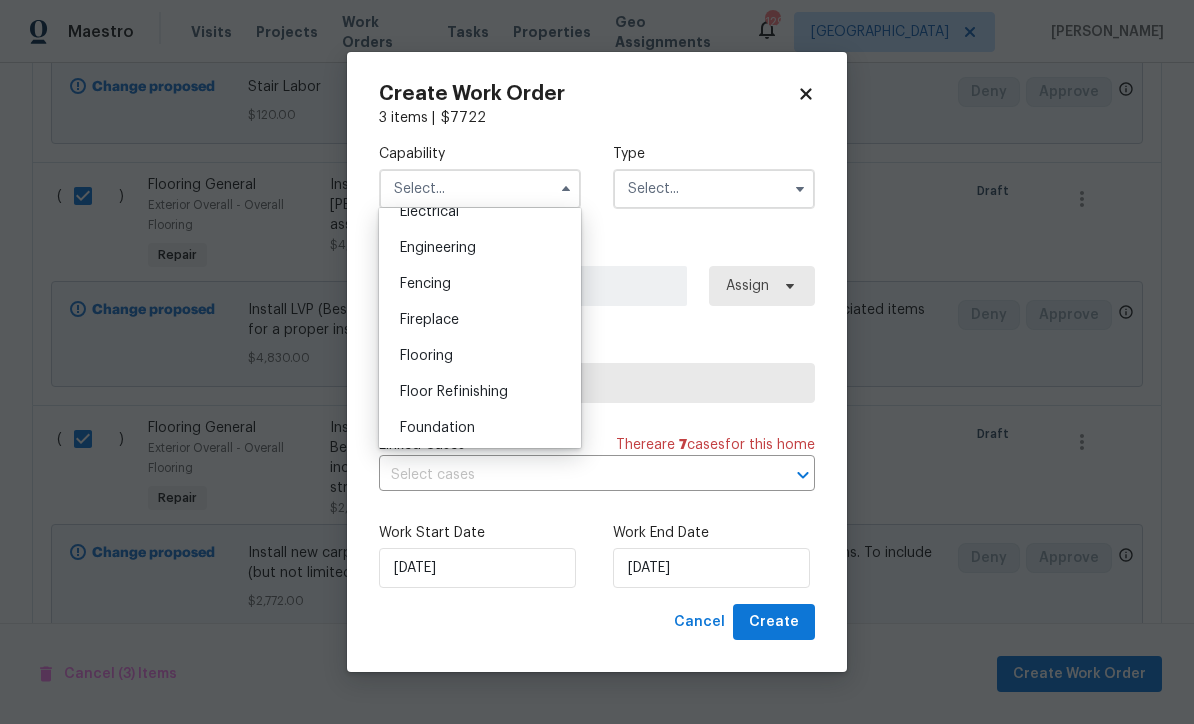 click on "Flooring" at bounding box center (426, 356) 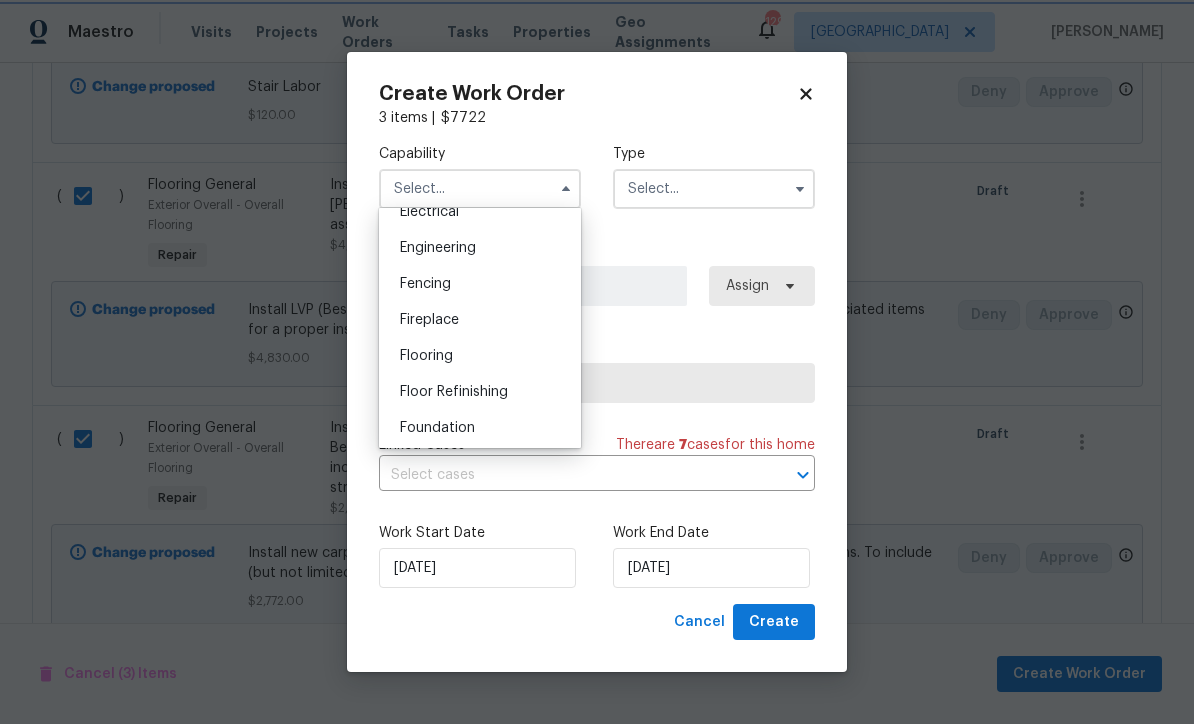 type on "Flooring" 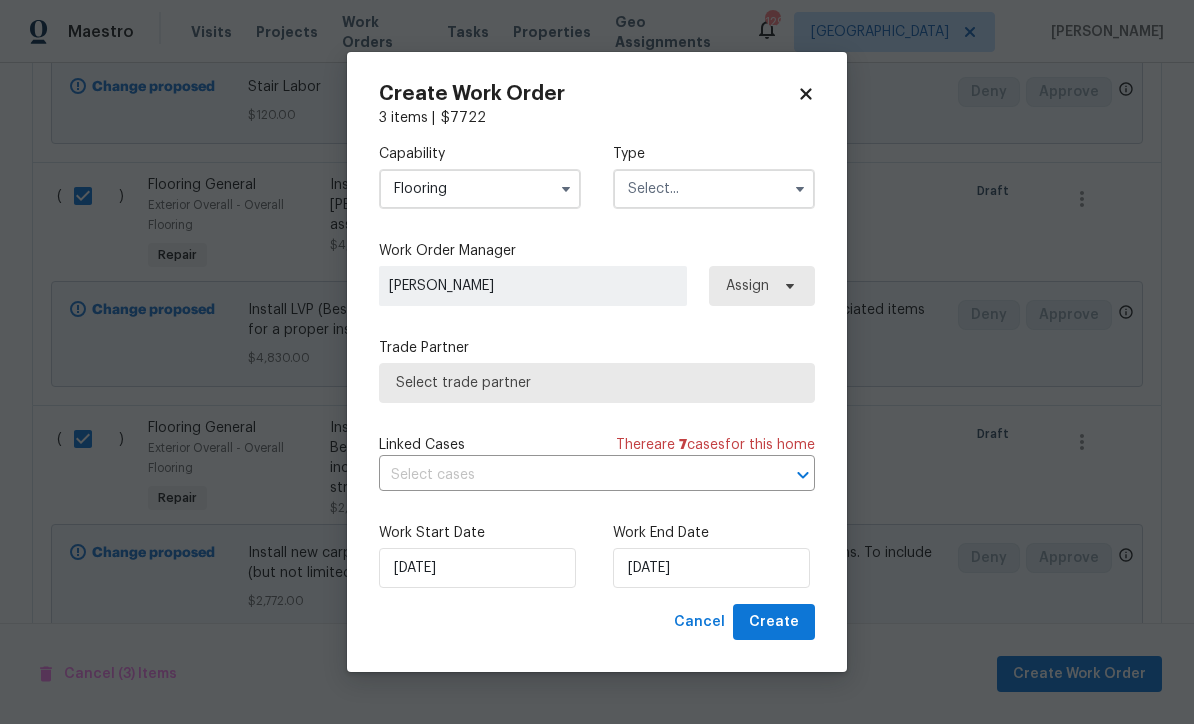 click at bounding box center [714, 189] 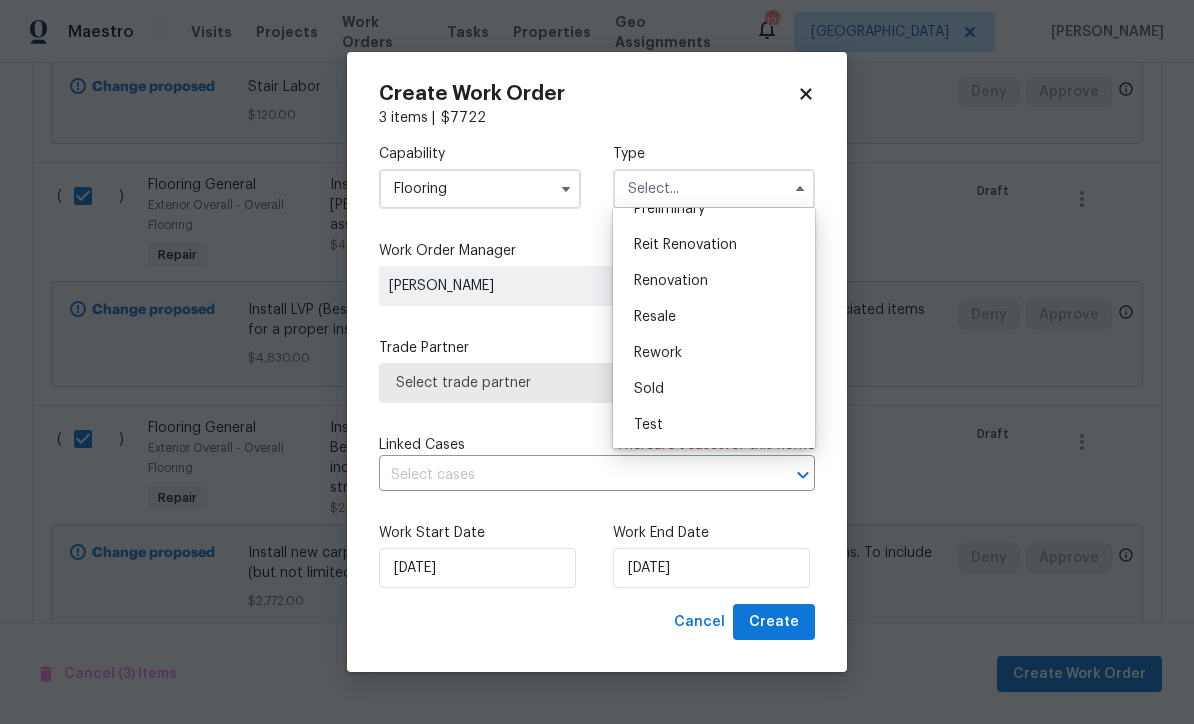 scroll, scrollTop: 454, scrollLeft: 0, axis: vertical 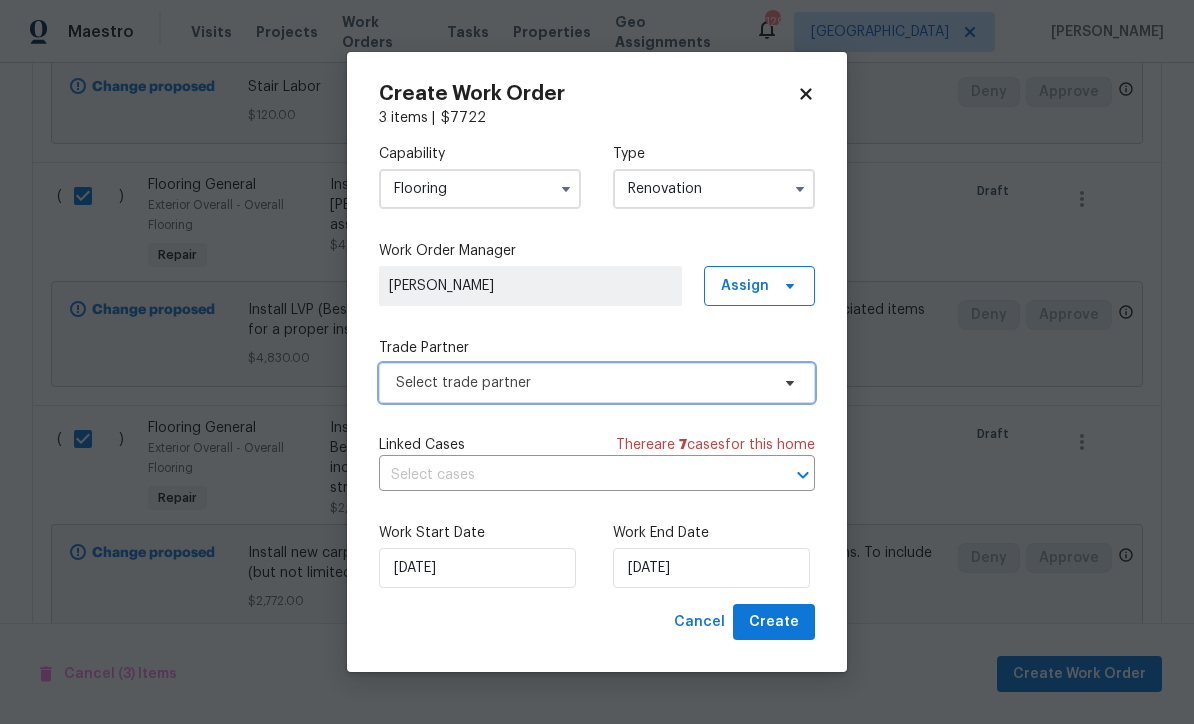 click on "Select trade partner" at bounding box center [582, 383] 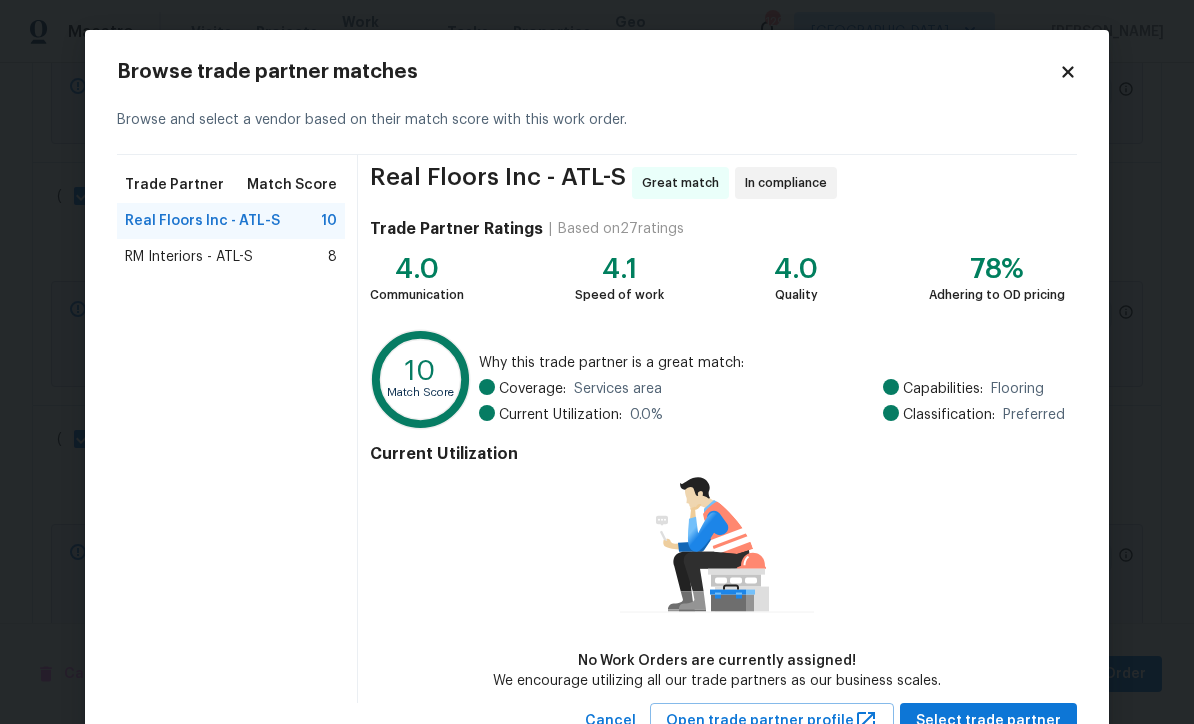 click on "RM Interiors - ATL-S 8" at bounding box center (231, 257) 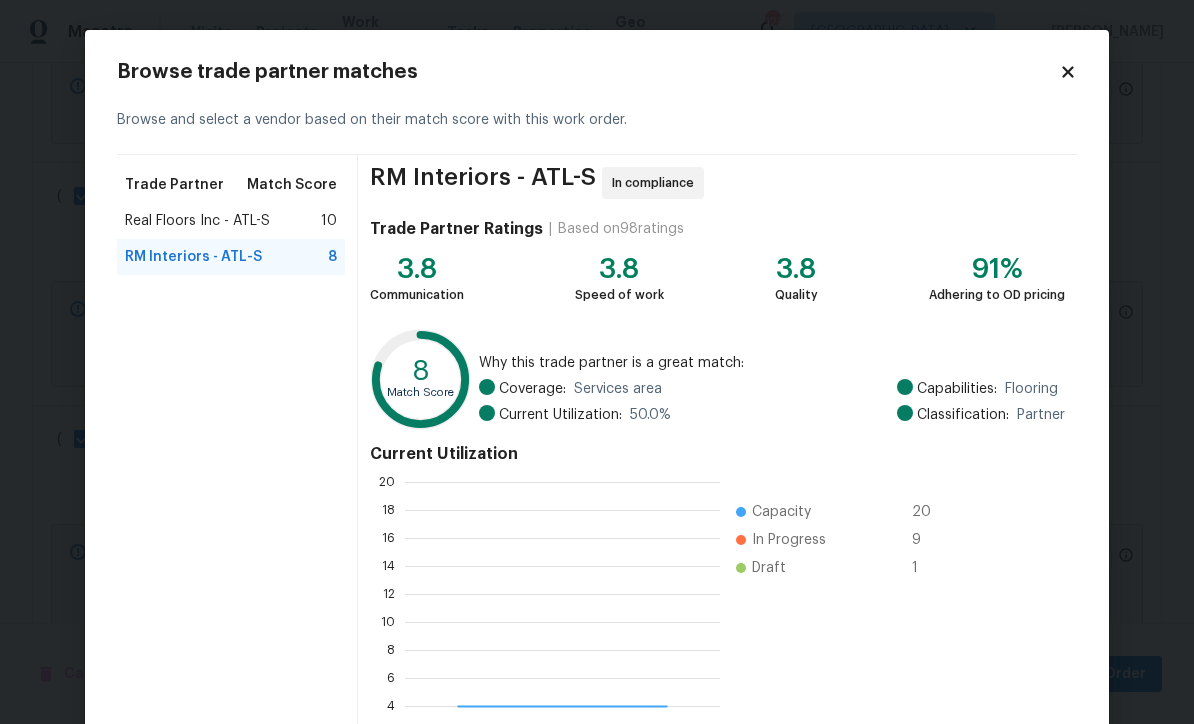 scroll, scrollTop: 2, scrollLeft: 2, axis: both 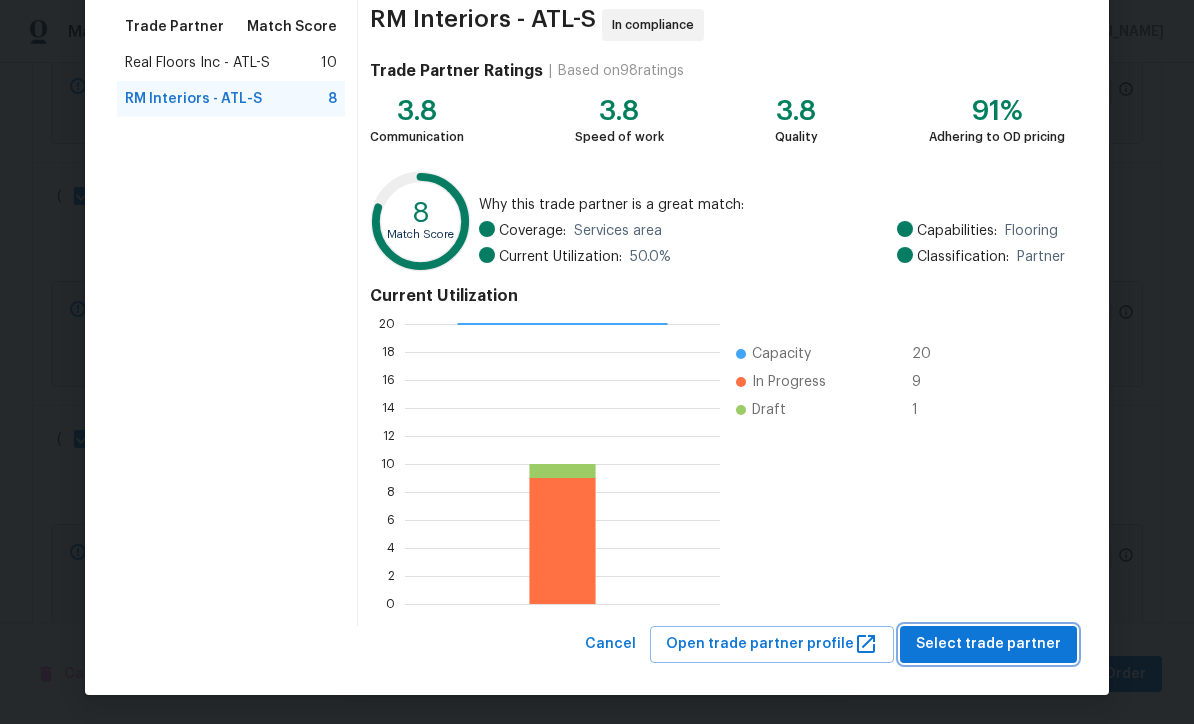 click on "Select trade partner" at bounding box center [988, 644] 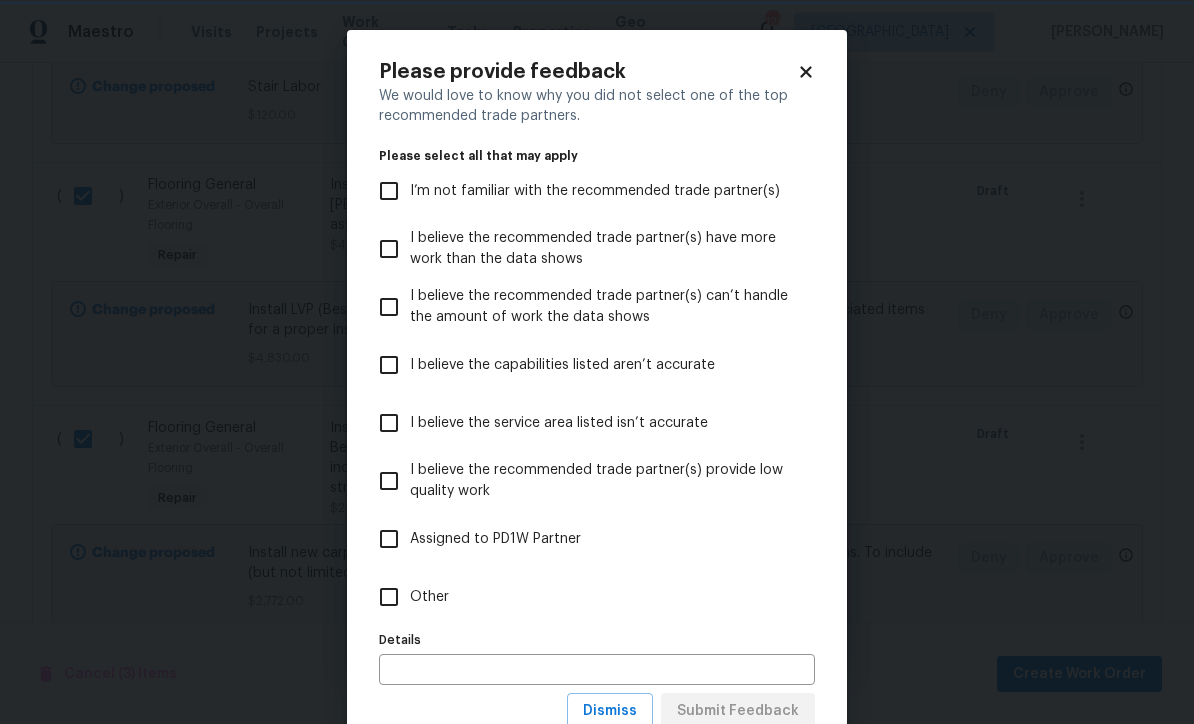 scroll, scrollTop: 0, scrollLeft: 0, axis: both 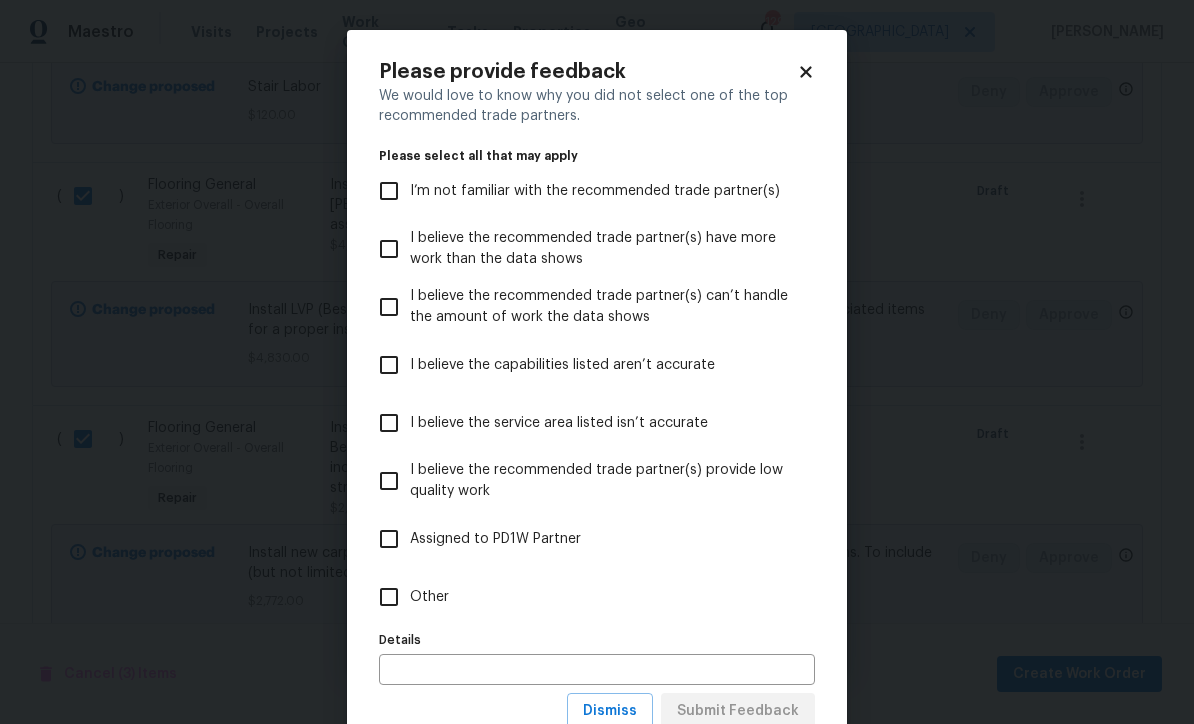 click on "Other" at bounding box center [389, 597] 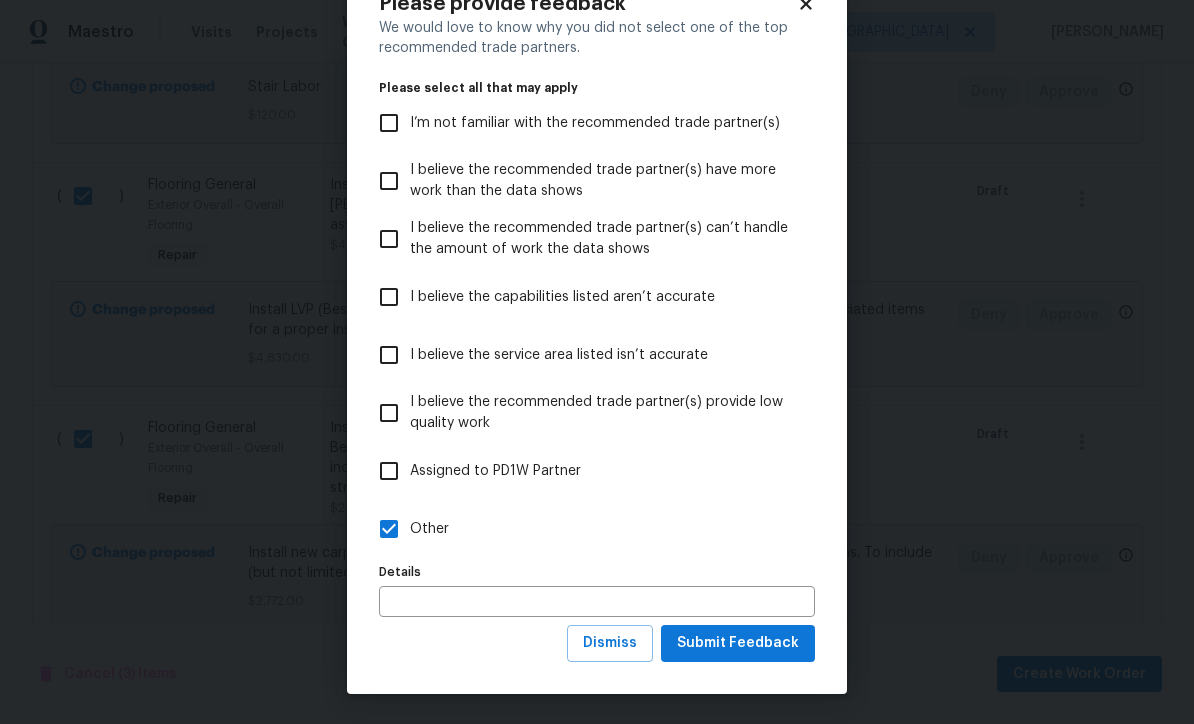 scroll, scrollTop: 69, scrollLeft: 0, axis: vertical 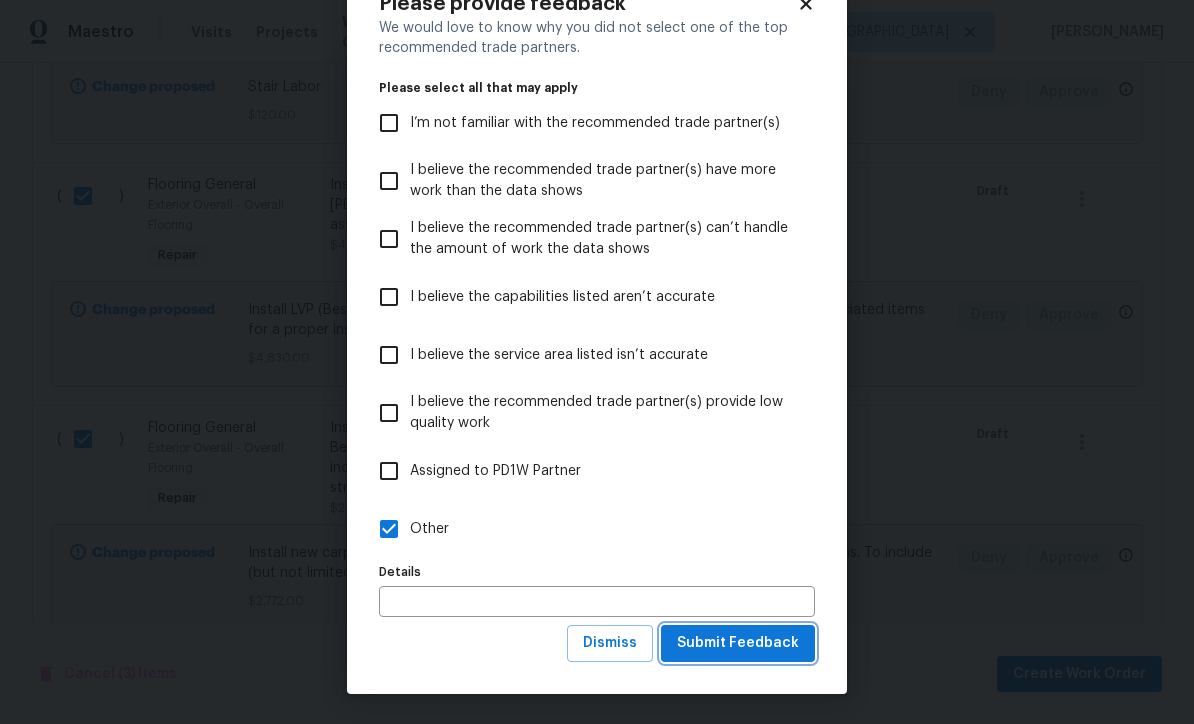 click on "Submit Feedback" at bounding box center [738, 643] 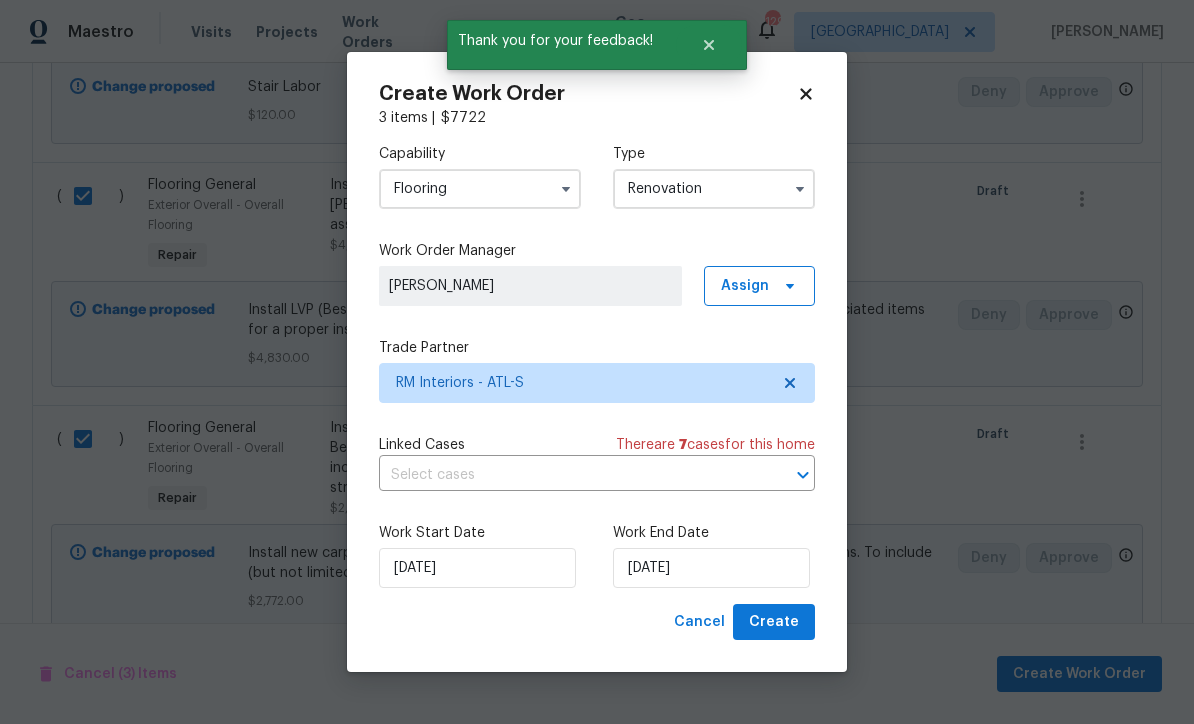 scroll, scrollTop: 0, scrollLeft: 0, axis: both 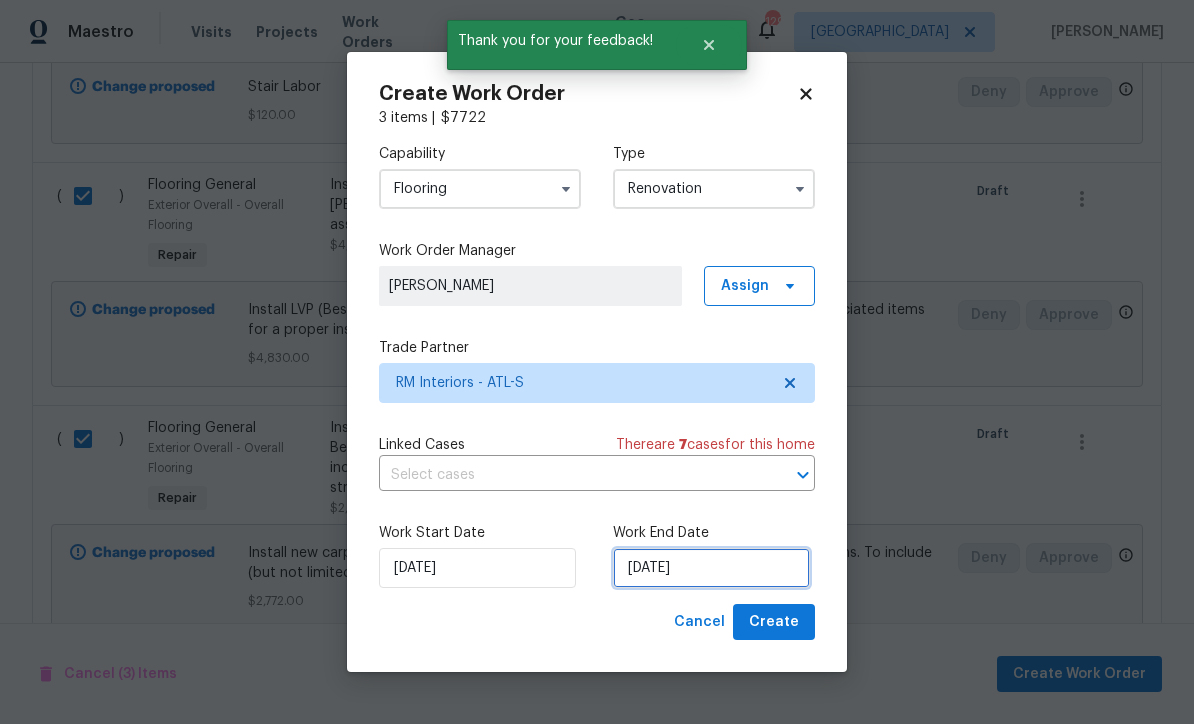 click on "[DATE]" at bounding box center [711, 568] 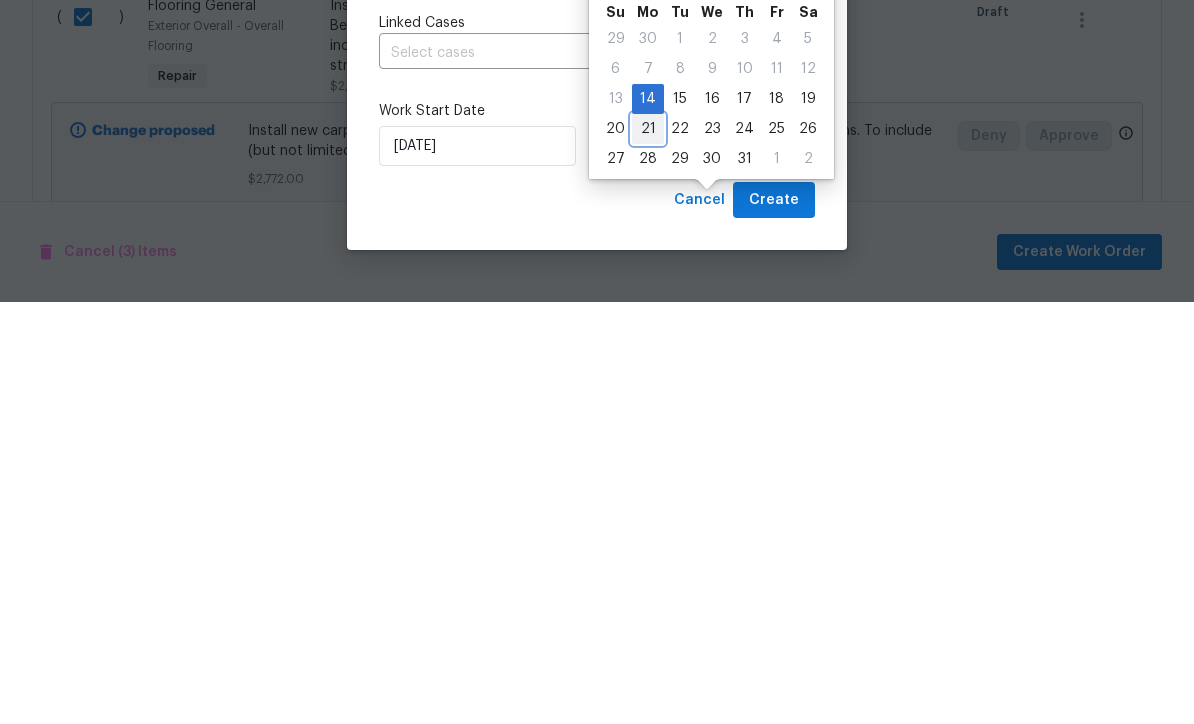 click on "21" at bounding box center (648, 551) 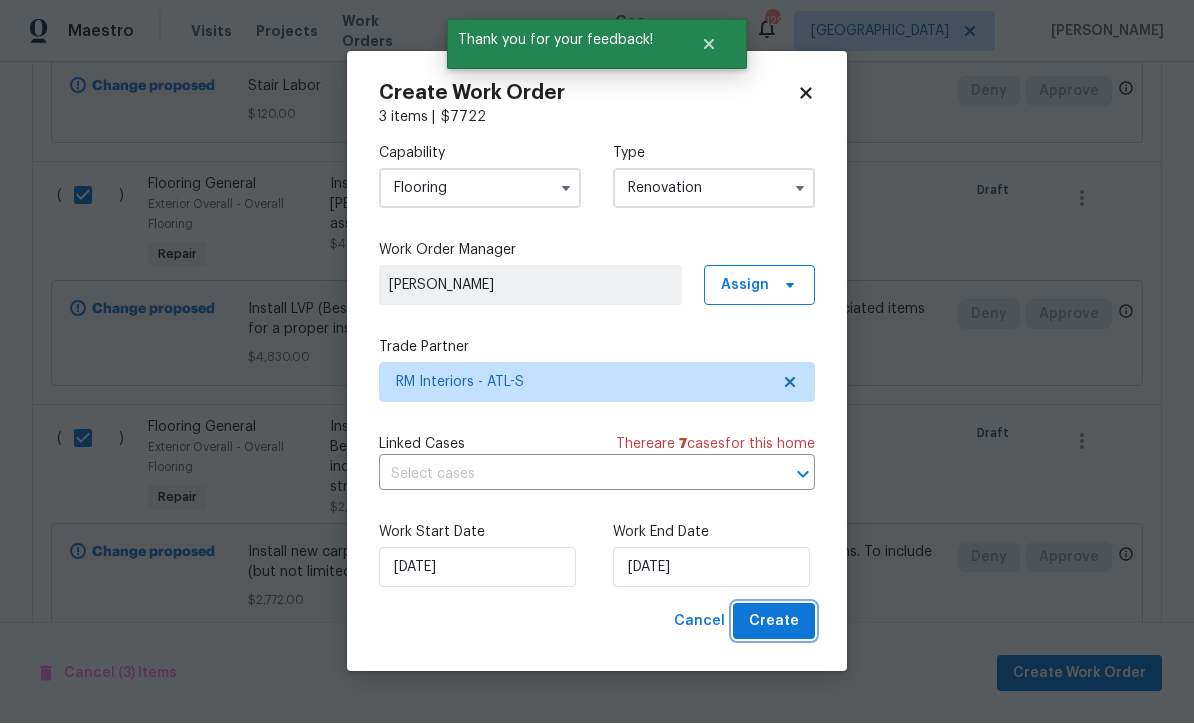 click on "Create" at bounding box center (774, 622) 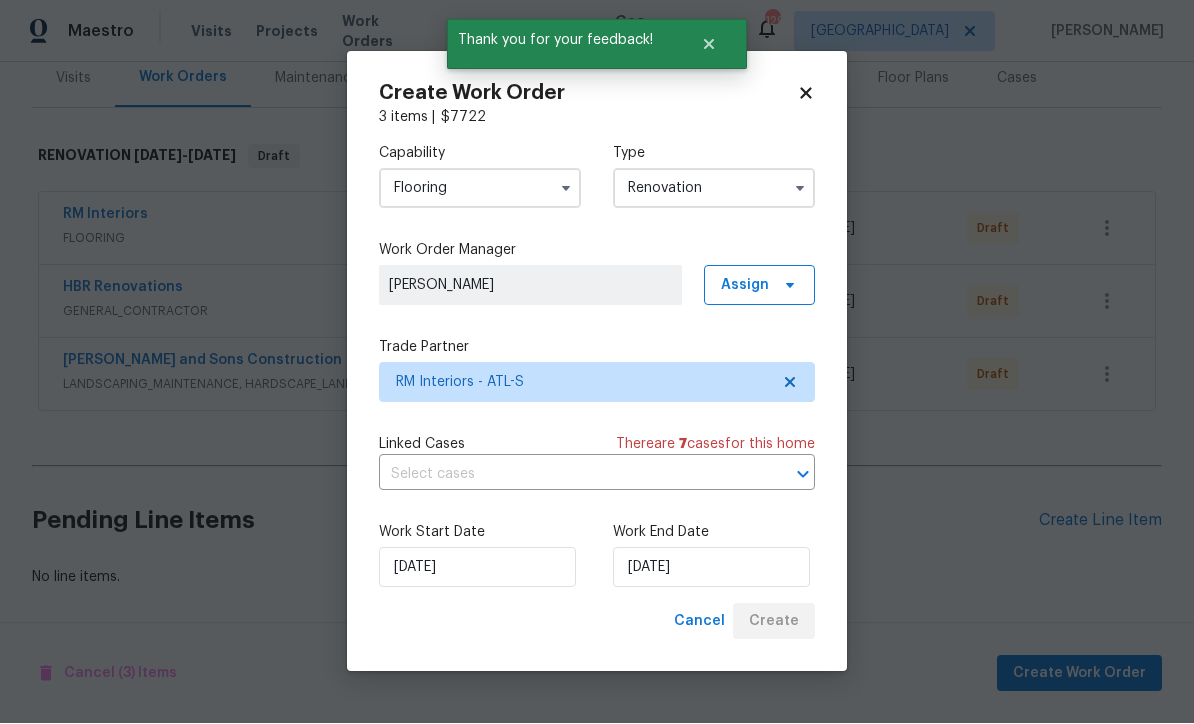 scroll, scrollTop: 187, scrollLeft: 0, axis: vertical 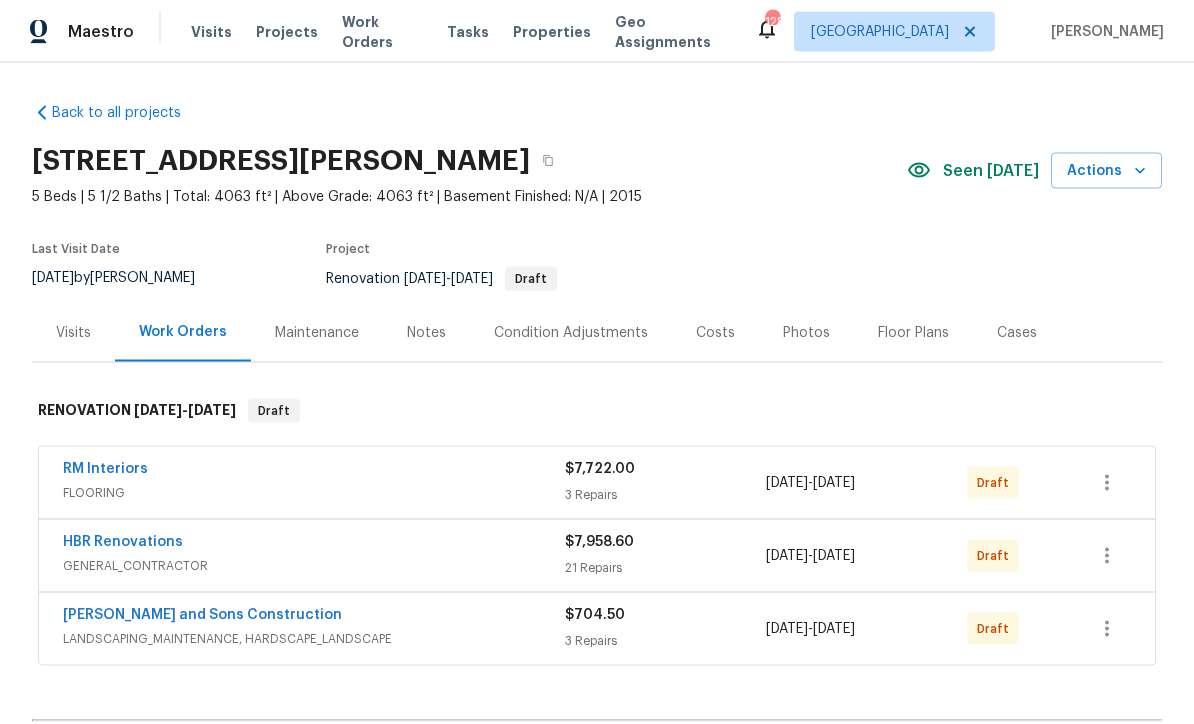 click on "Costs" at bounding box center [715, 333] 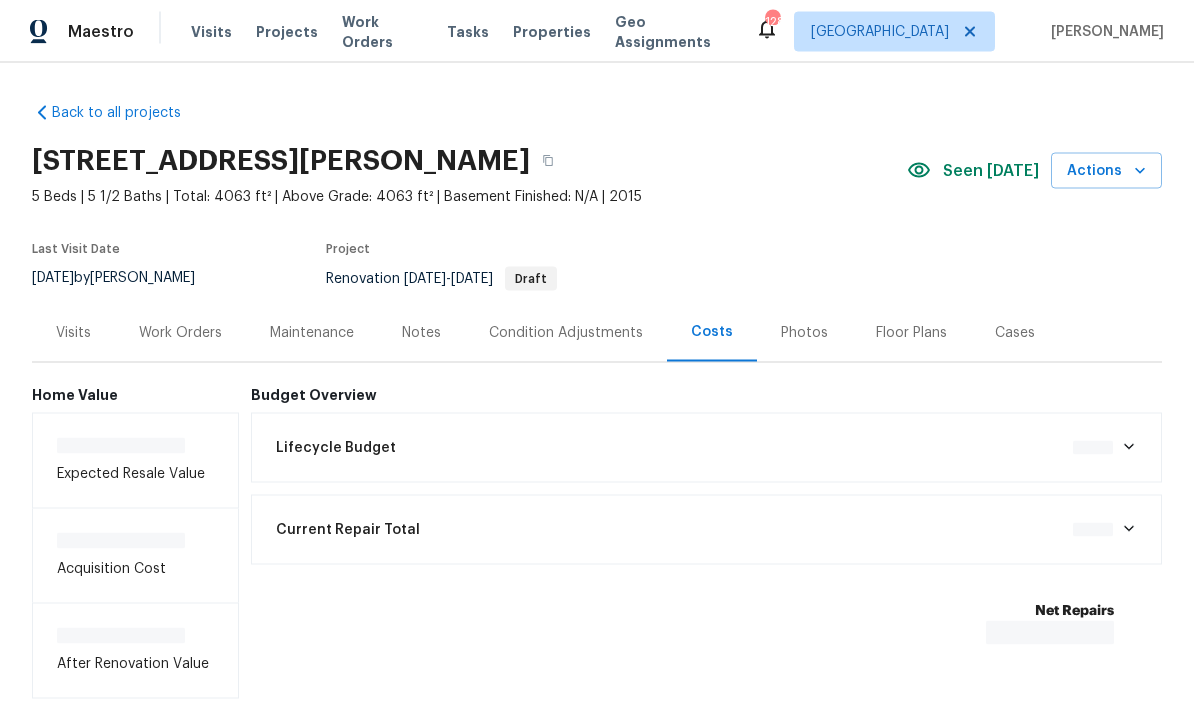 scroll, scrollTop: 66, scrollLeft: 0, axis: vertical 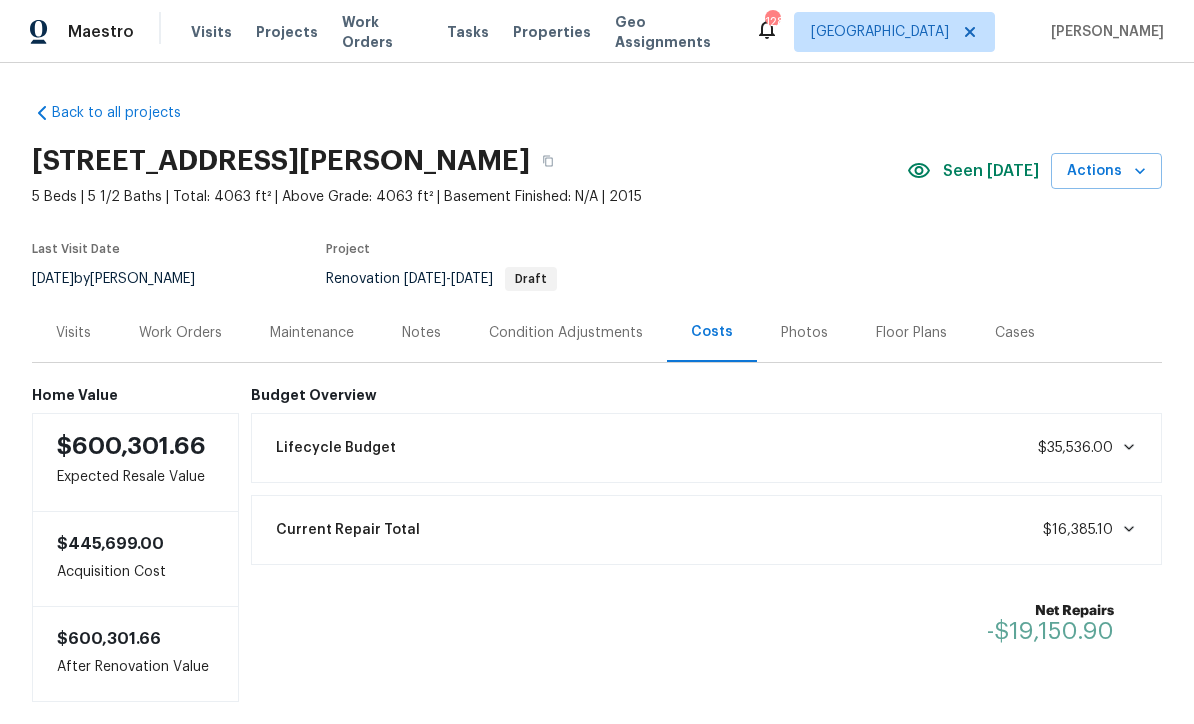 click on "Work Orders" at bounding box center [180, 333] 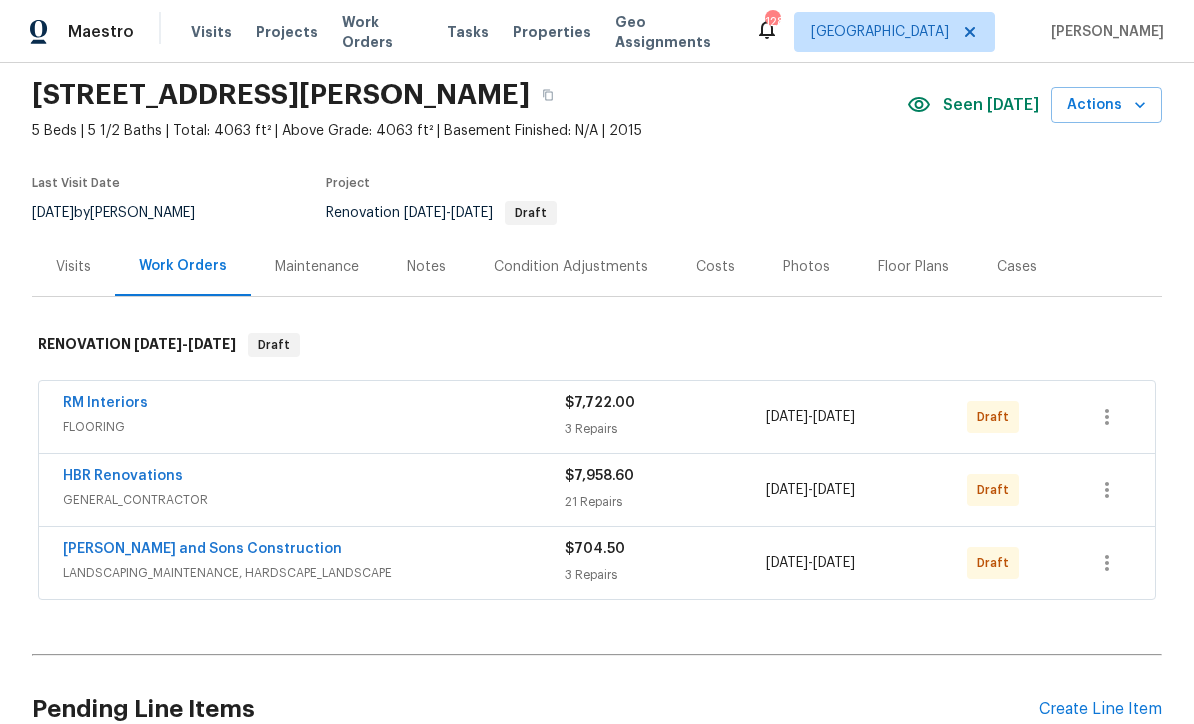 scroll, scrollTop: 73, scrollLeft: 0, axis: vertical 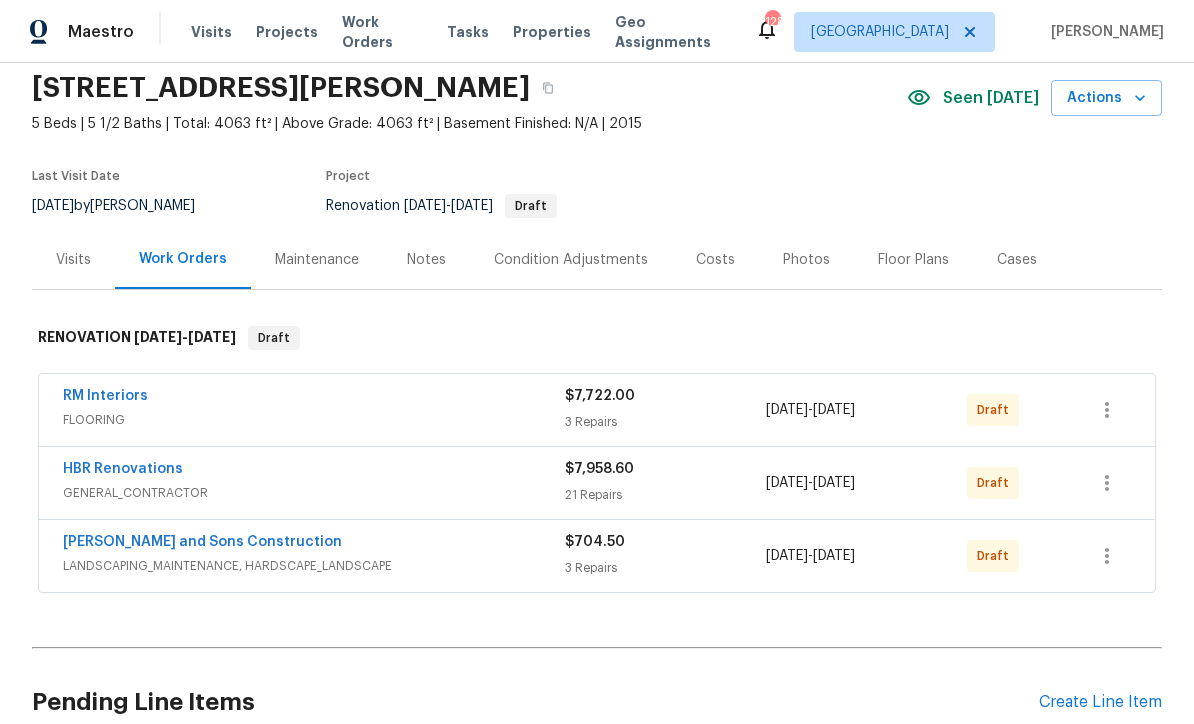 click on "HBR Renovations" at bounding box center [123, 469] 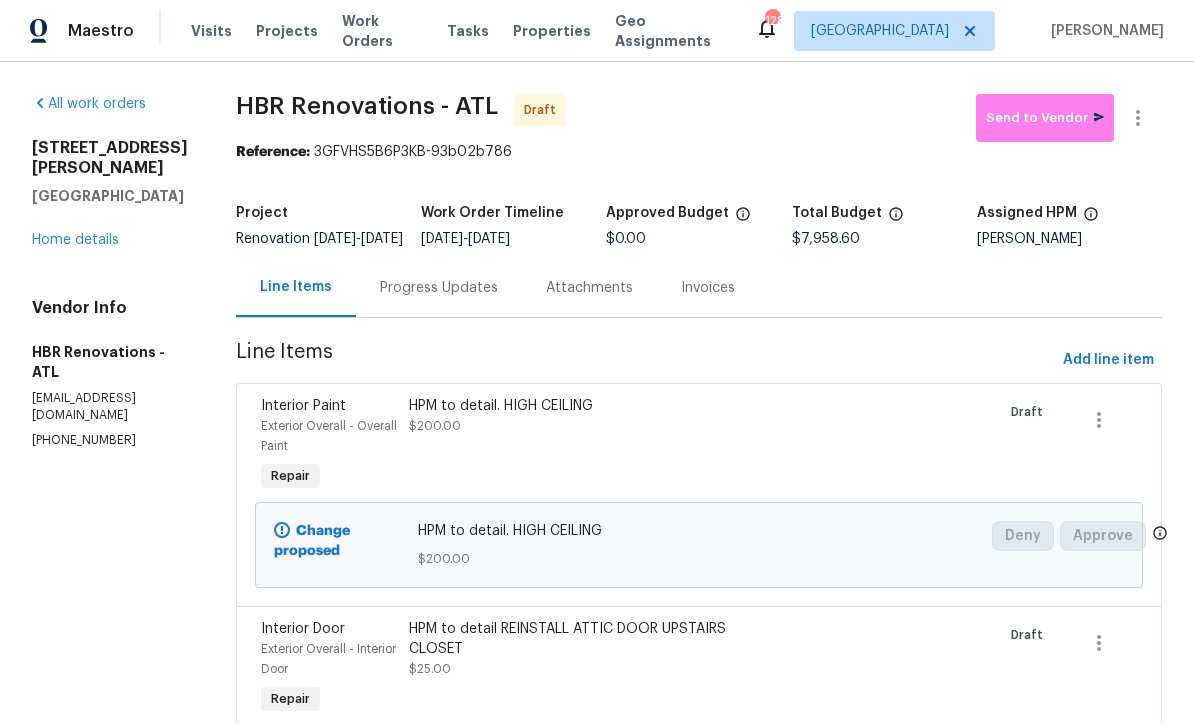 scroll, scrollTop: 1, scrollLeft: 0, axis: vertical 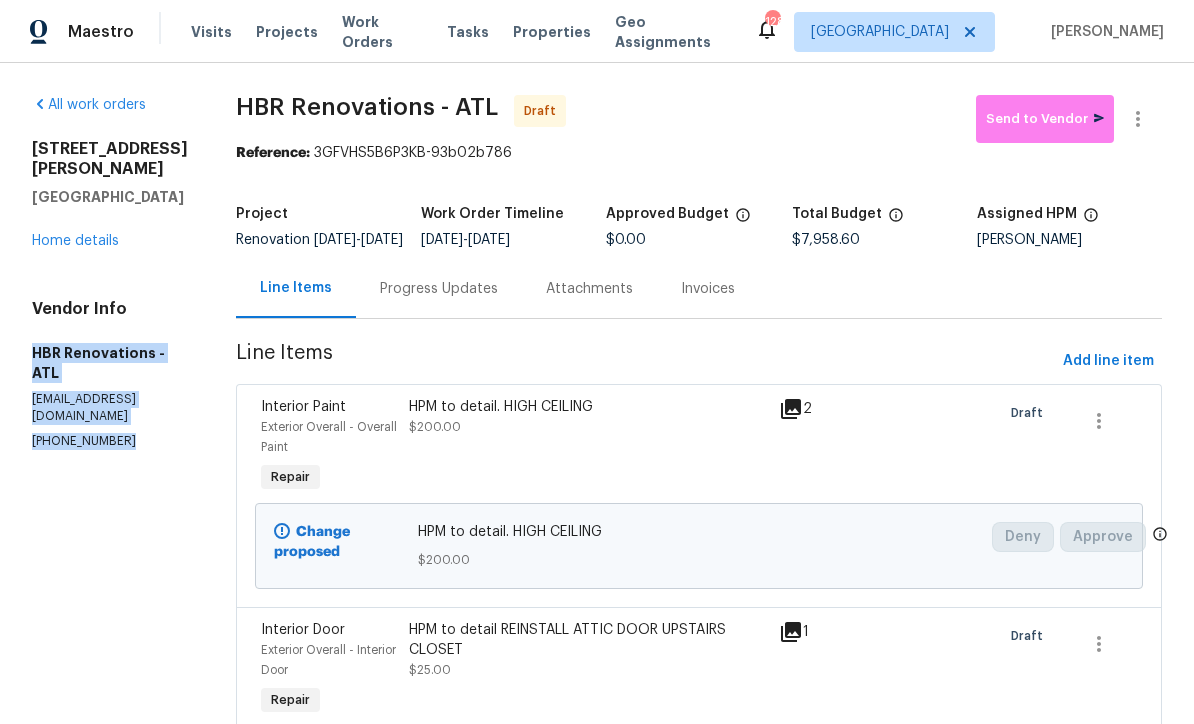 click on "Home details" at bounding box center [75, 241] 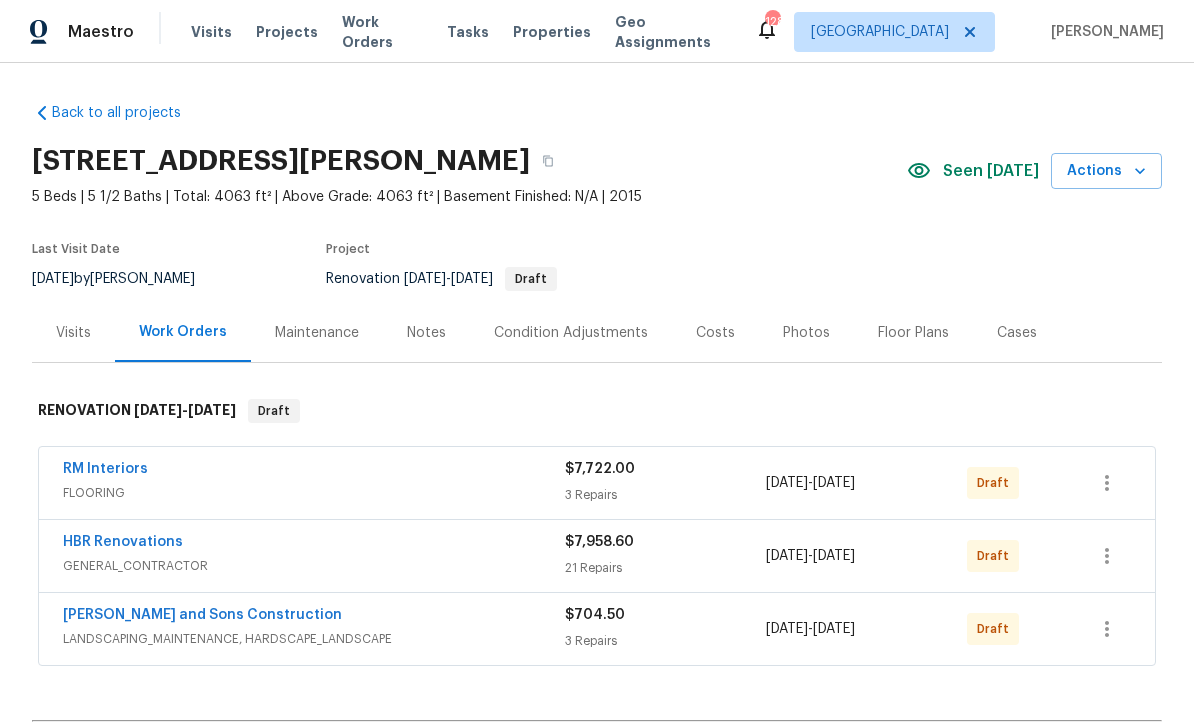 click on "RM Interiors" at bounding box center (105, 469) 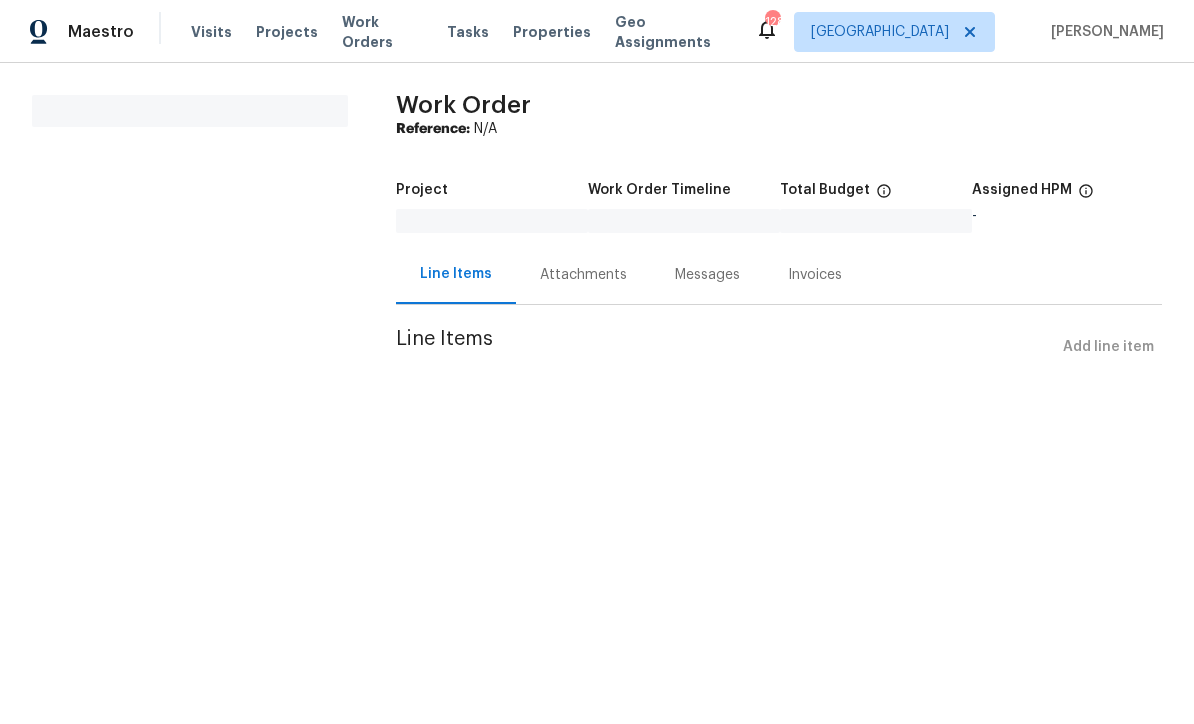 scroll, scrollTop: 0, scrollLeft: 0, axis: both 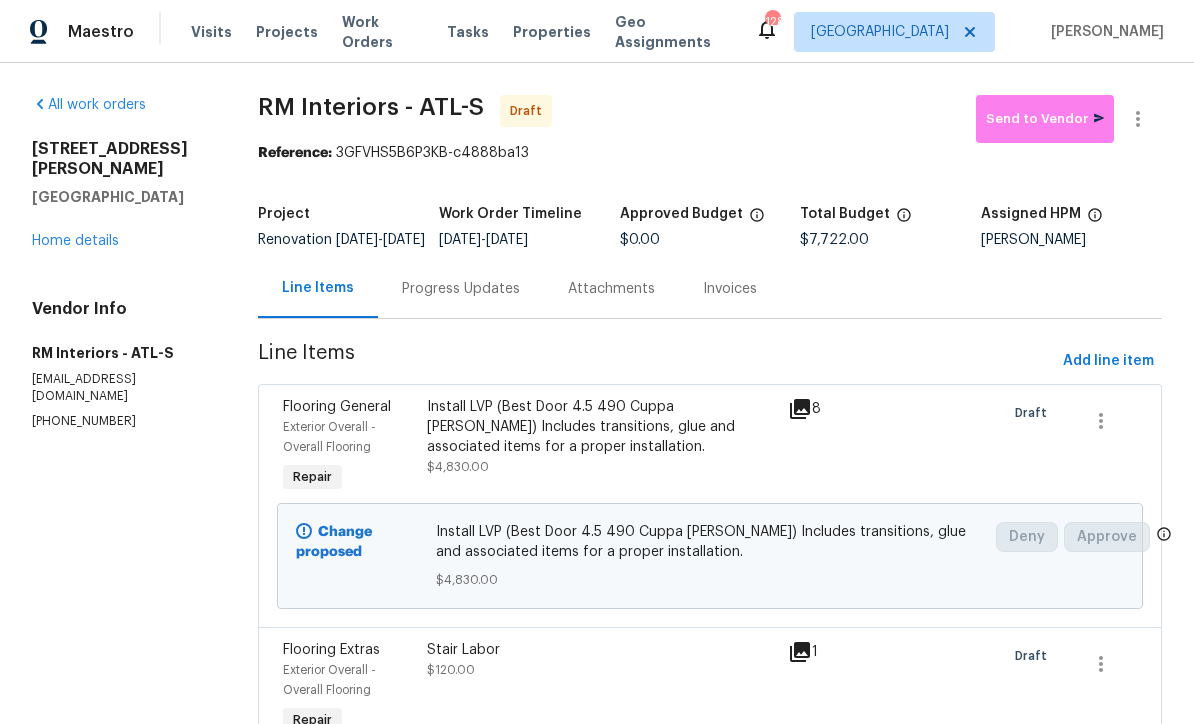 click on "Progress Updates" at bounding box center (461, 289) 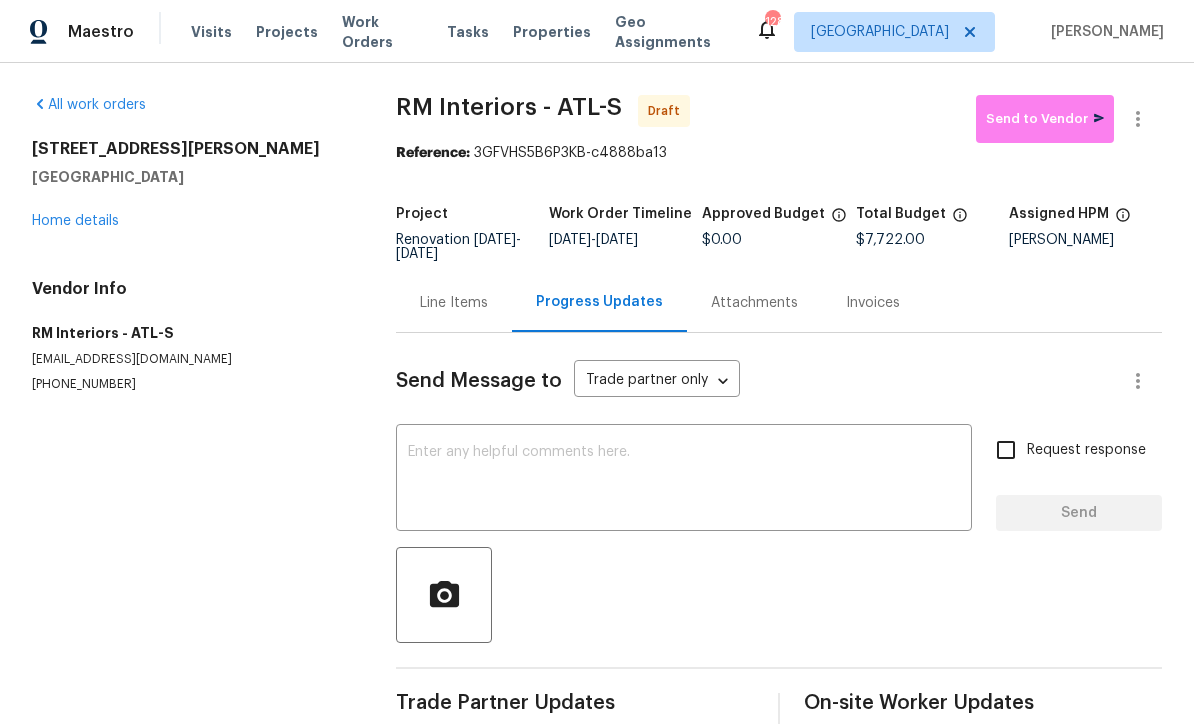 click on "x ​" at bounding box center (684, 480) 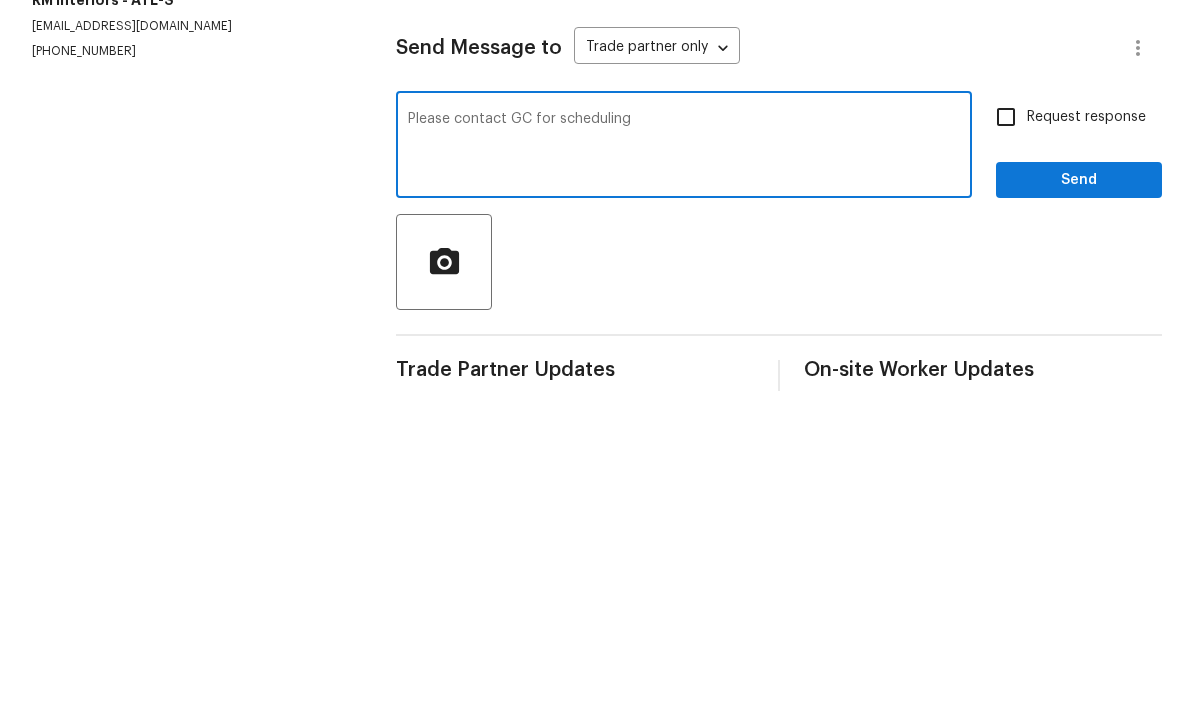 paste on "HBR Renovations - ATL
[EMAIL_ADDRESS][DOMAIN_NAME]
[PHONE_NUMBER]" 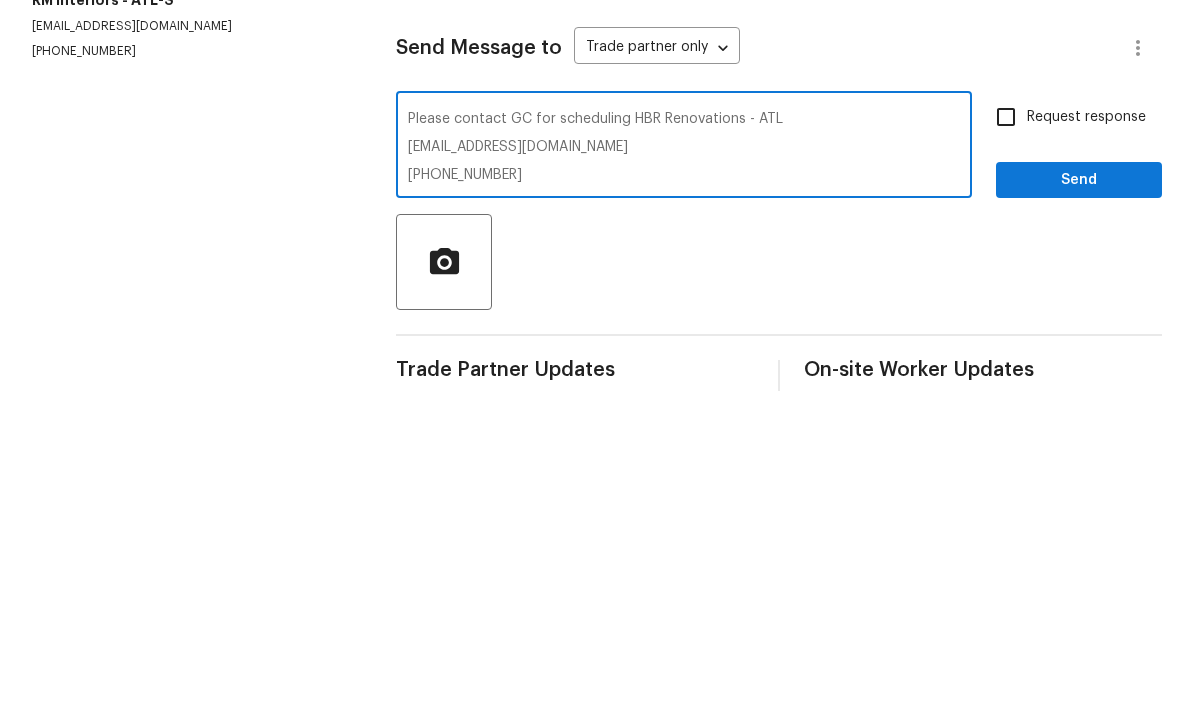 type on "Please contact GC for scheduling HBR Renovations - ATL
[EMAIL_ADDRESS][DOMAIN_NAME]
[PHONE_NUMBER]" 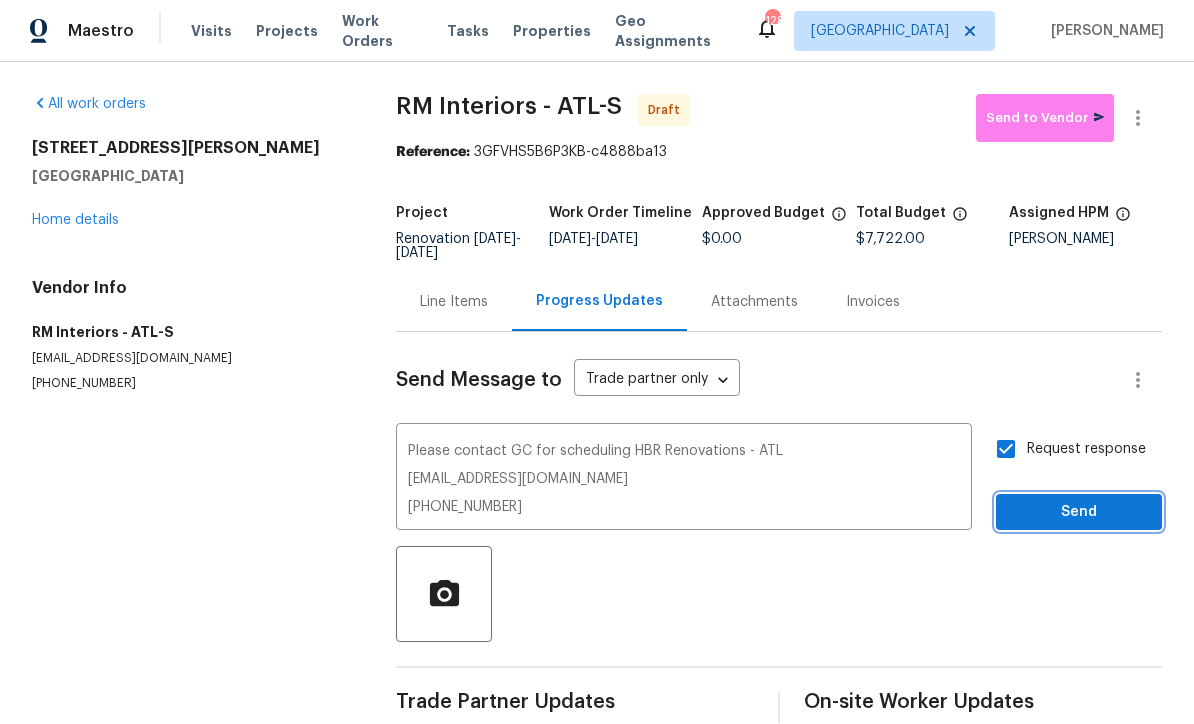 click on "Send" at bounding box center (1079, 513) 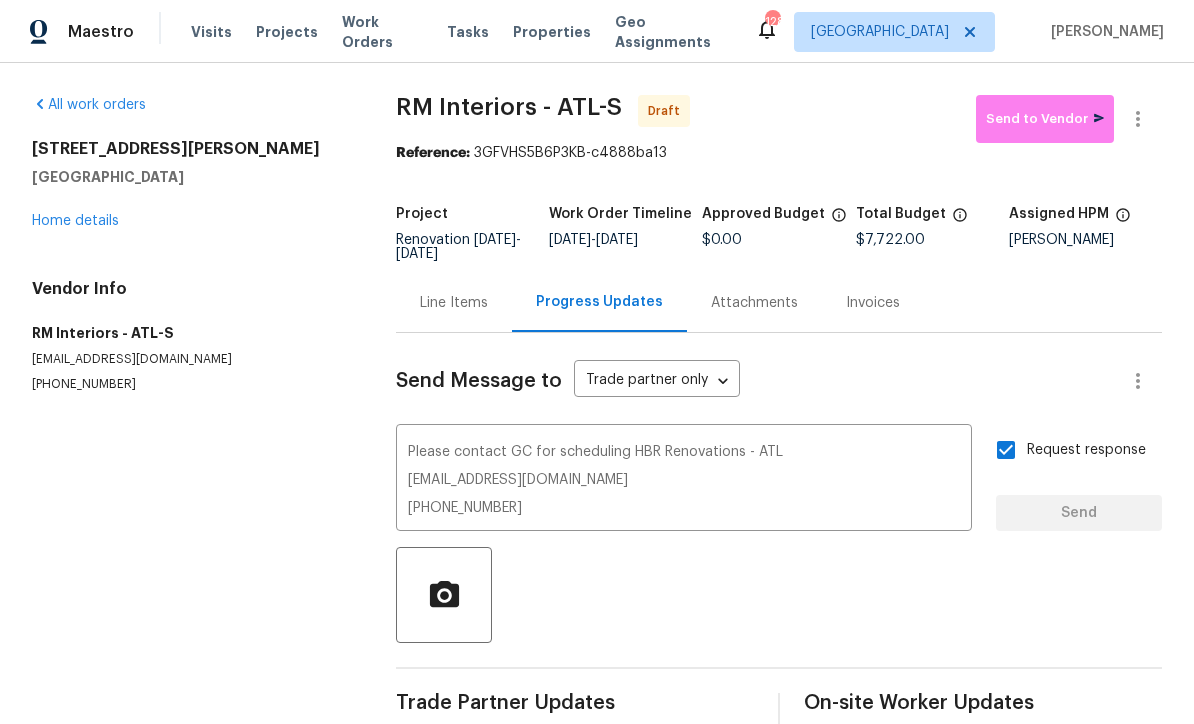 type 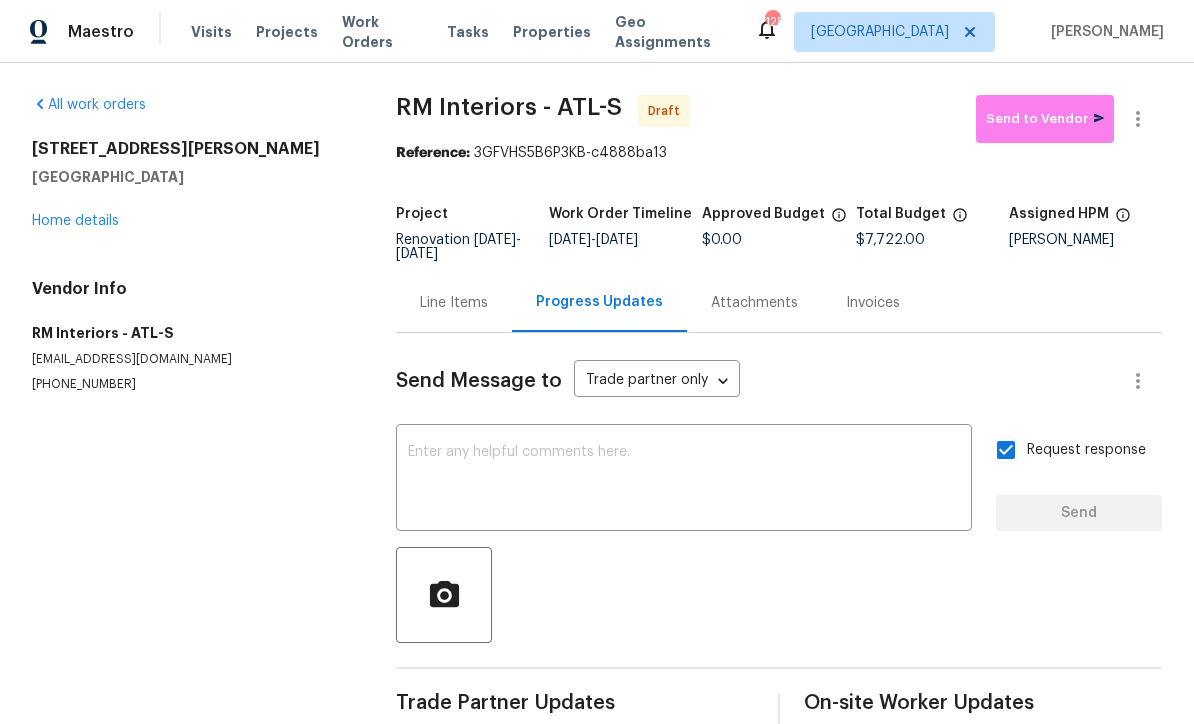 scroll, scrollTop: 34, scrollLeft: 0, axis: vertical 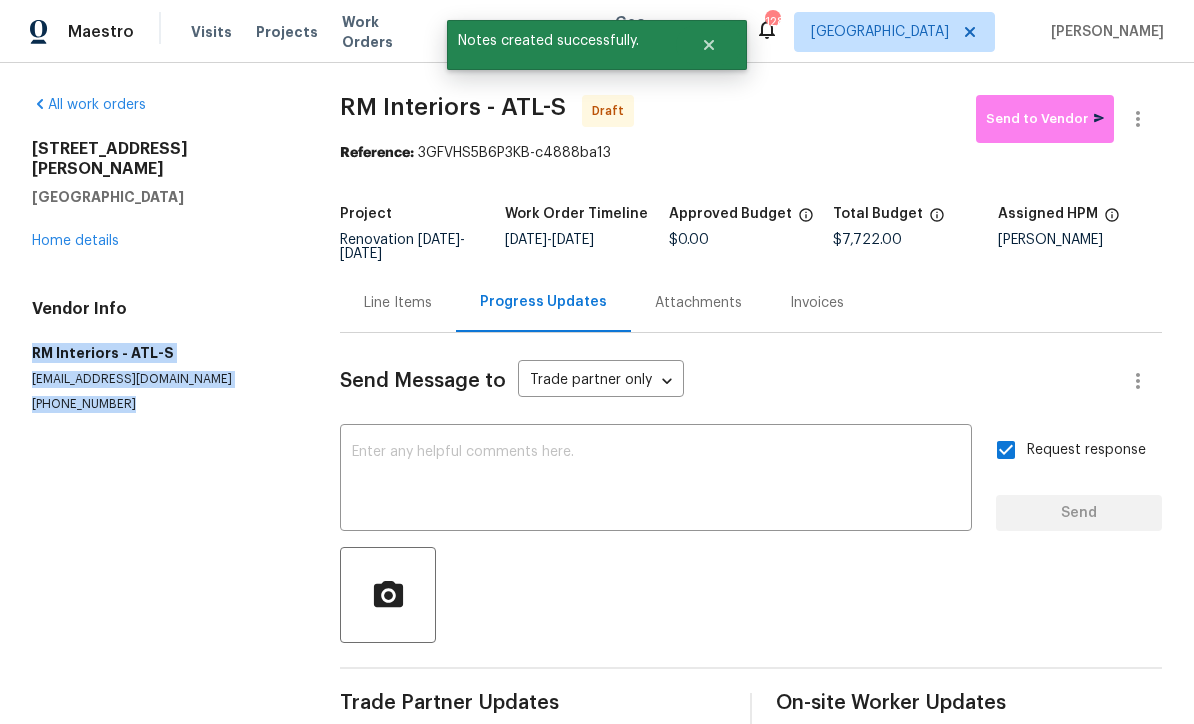click on "Home details" at bounding box center [75, 241] 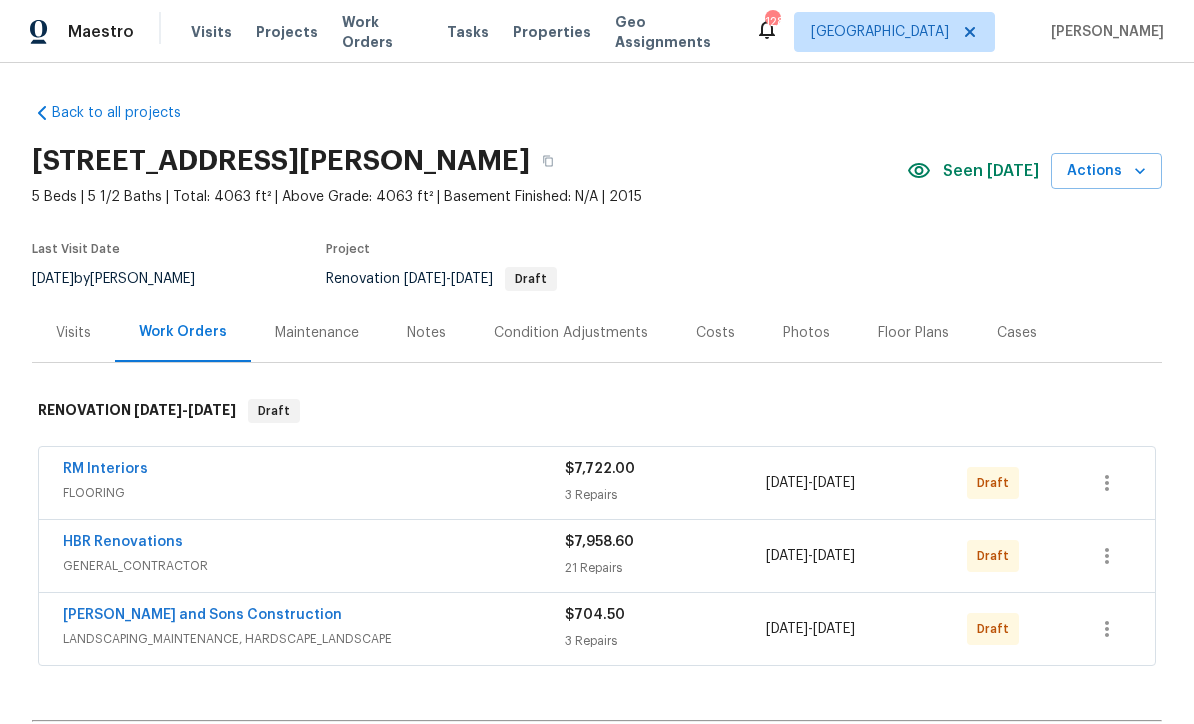 click on "HBR Renovations" at bounding box center [123, 542] 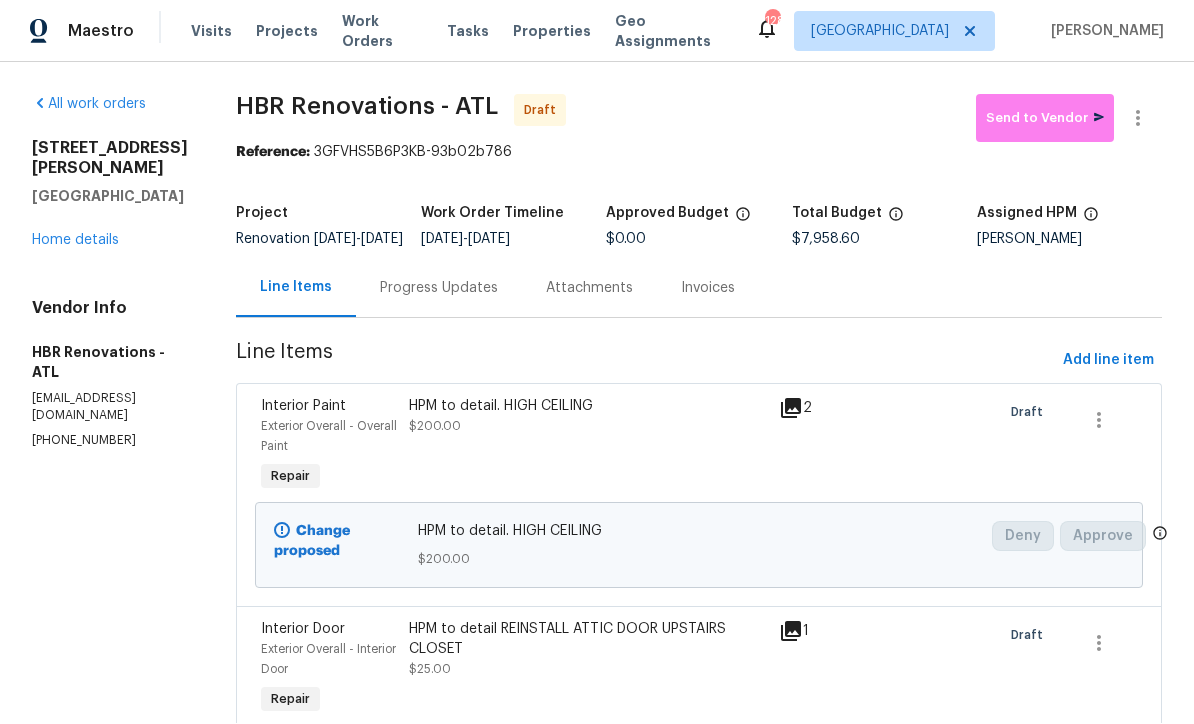 scroll, scrollTop: 1, scrollLeft: 0, axis: vertical 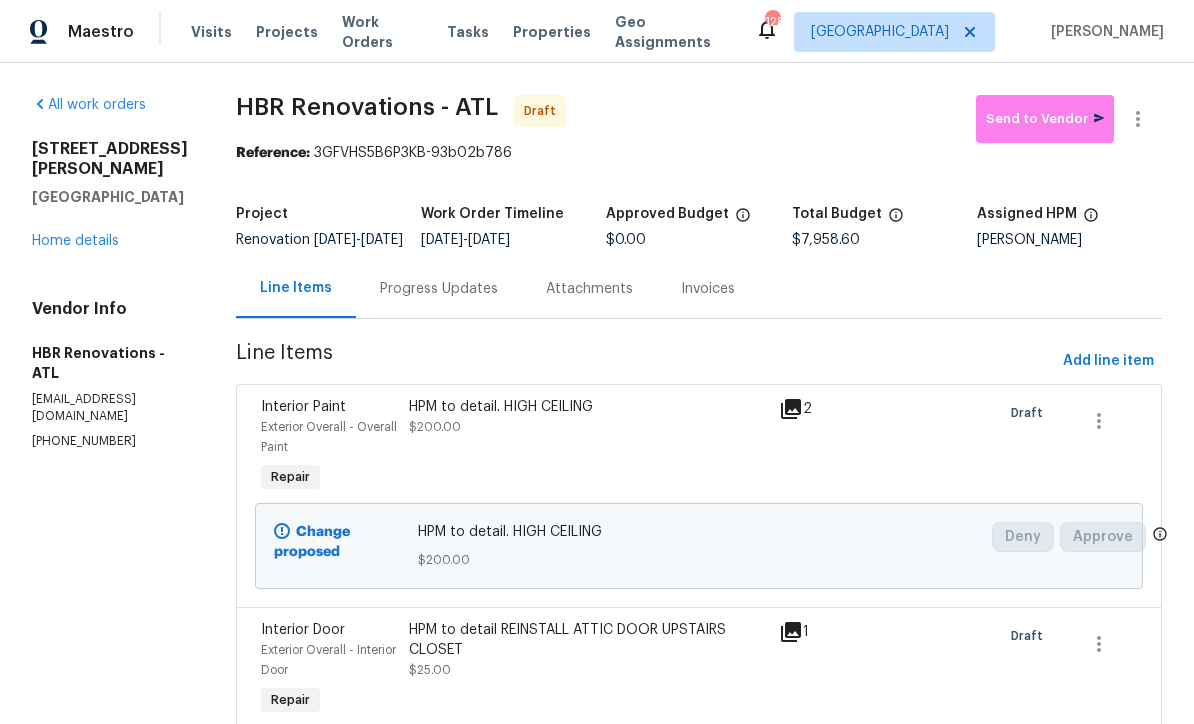 click on "Progress Updates" at bounding box center (439, 288) 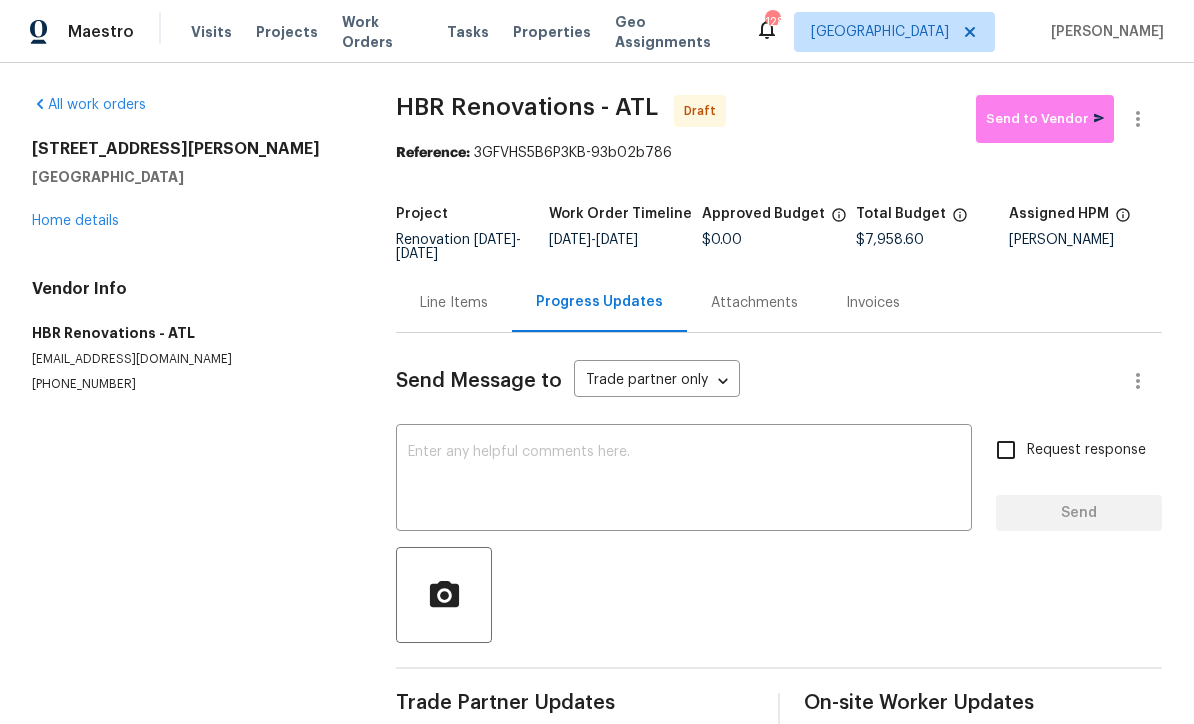 click at bounding box center [684, 480] 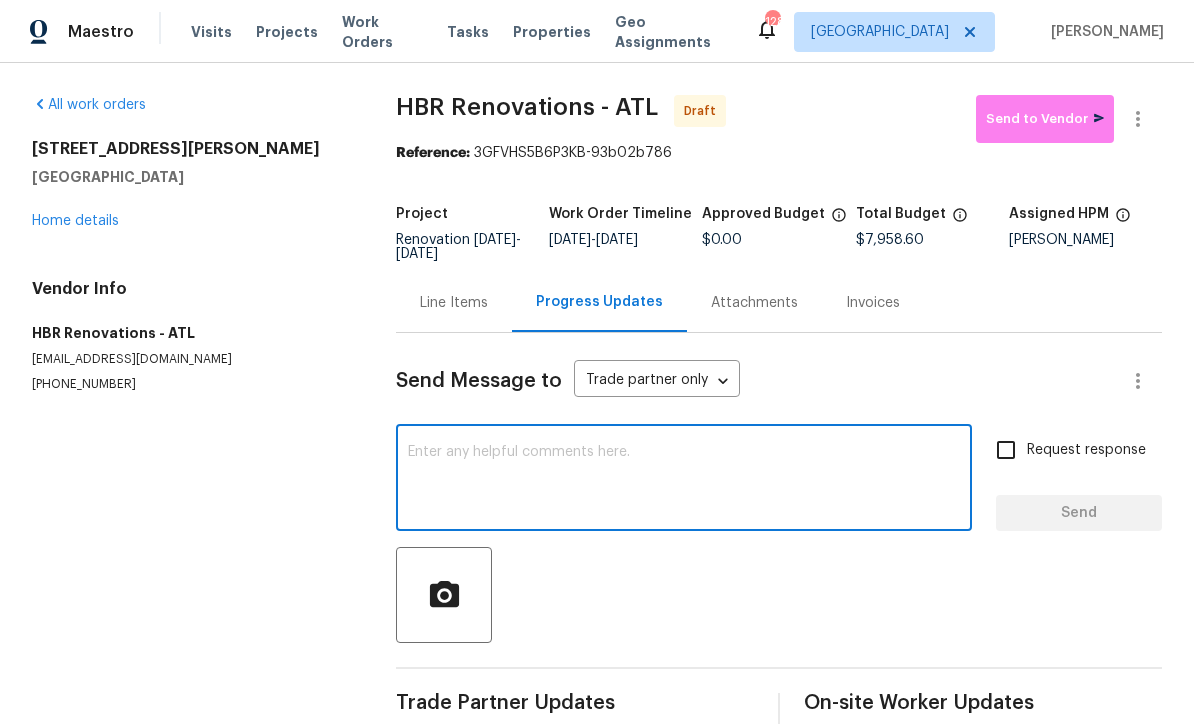 scroll, scrollTop: 0, scrollLeft: 0, axis: both 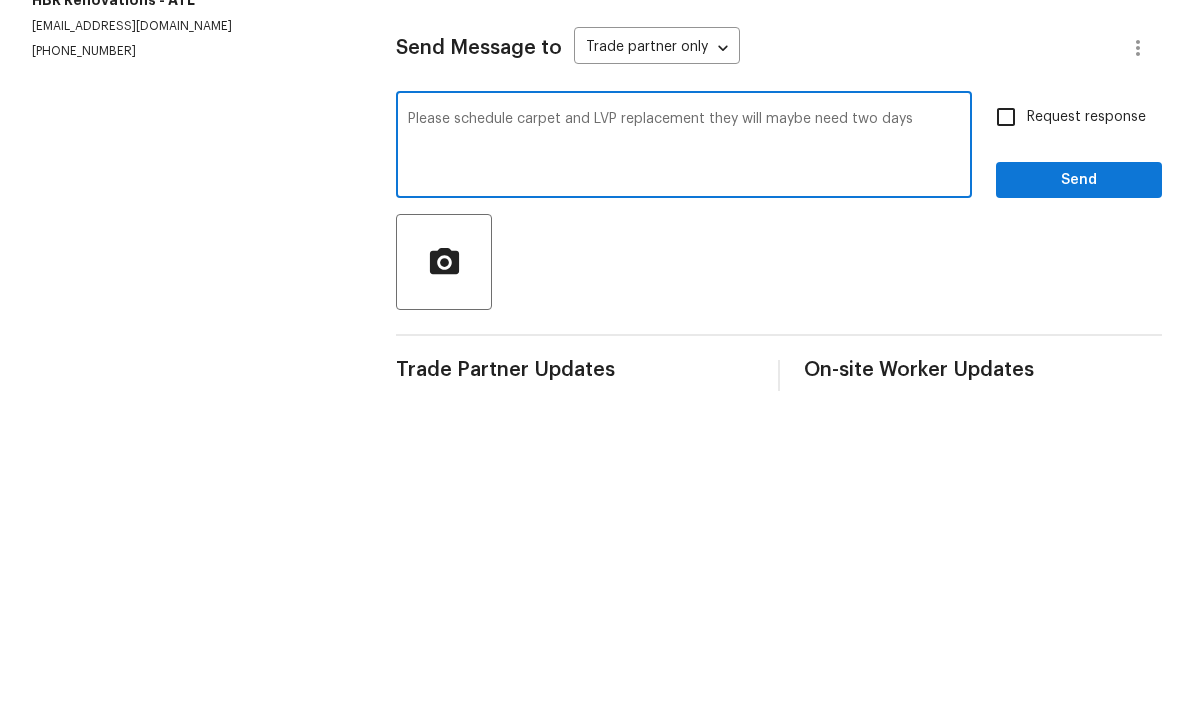 click on "Please schedule carpet and LVP replacement they will maybe need two days" at bounding box center [684, 480] 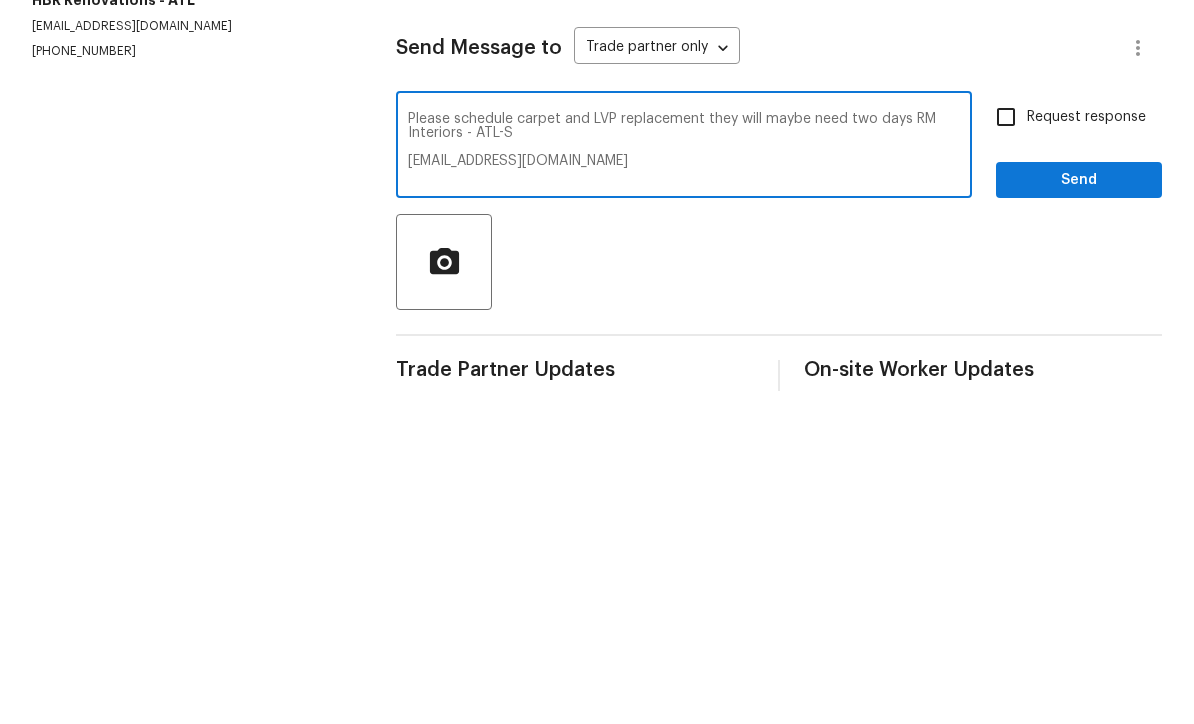 scroll, scrollTop: 14, scrollLeft: 0, axis: vertical 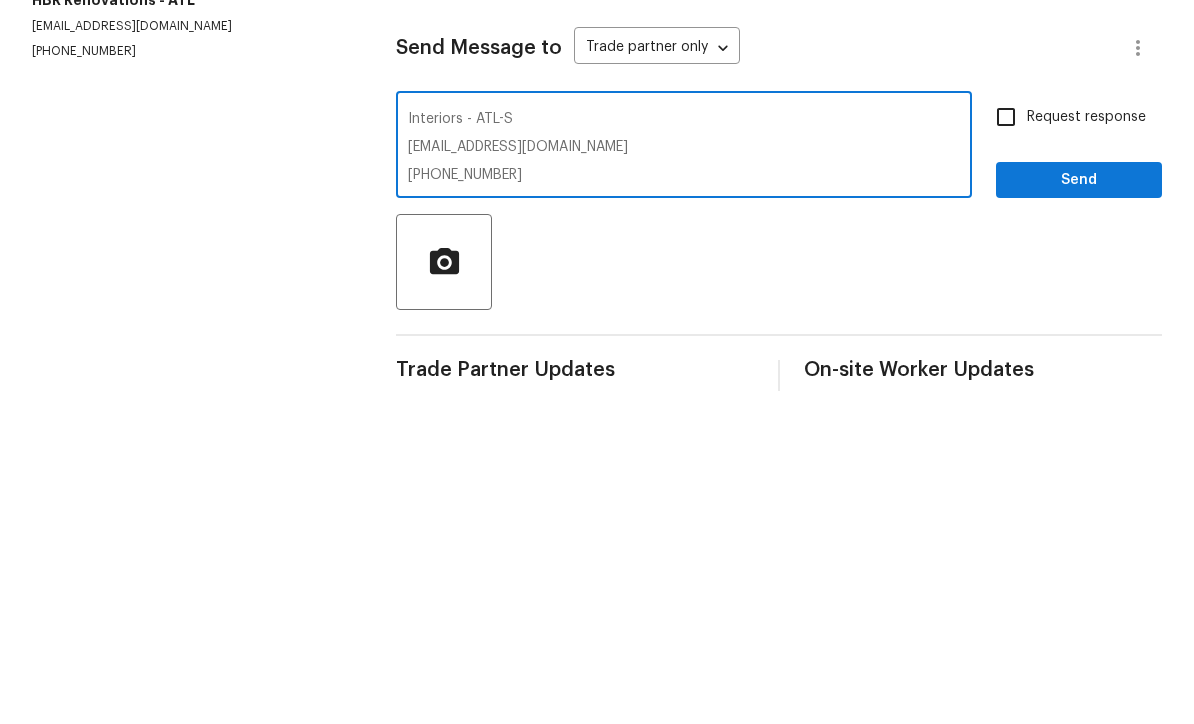 type on "Please schedule carpet and LVP replacement they will maybe need two days RM Interiors - ATL-S
[EMAIL_ADDRESS][DOMAIN_NAME]
[PHONE_NUMBER]" 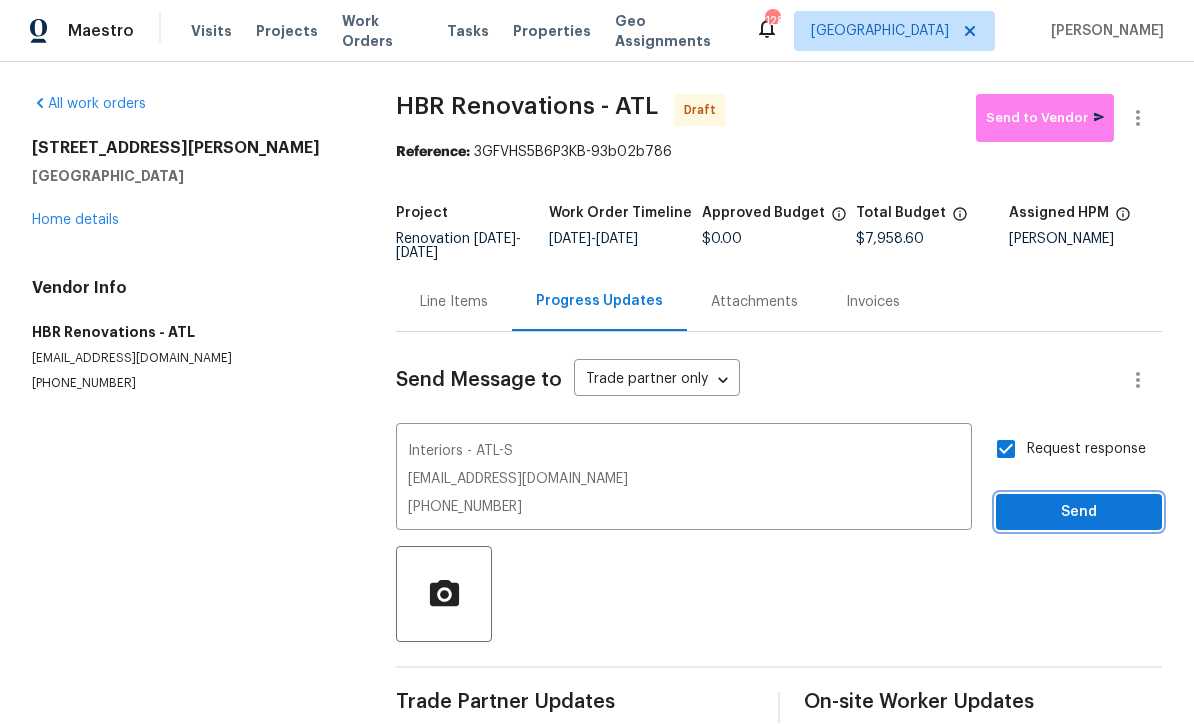 click on "Send" at bounding box center (1079, 513) 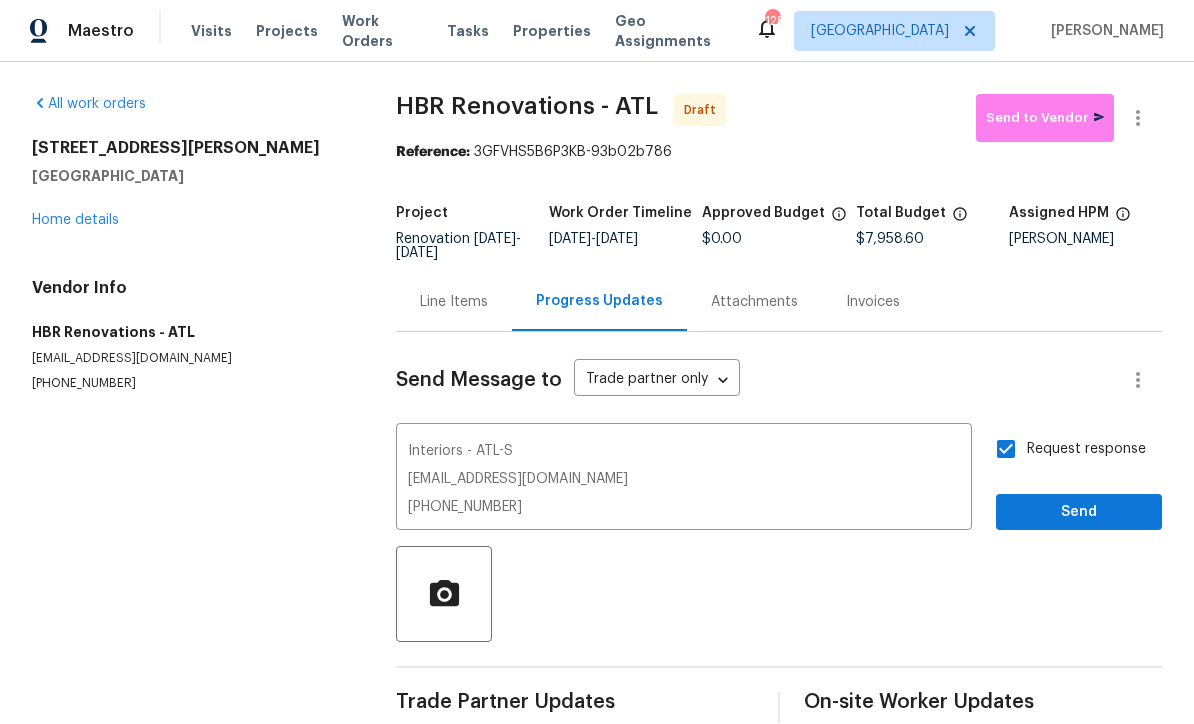 scroll, scrollTop: 35, scrollLeft: 0, axis: vertical 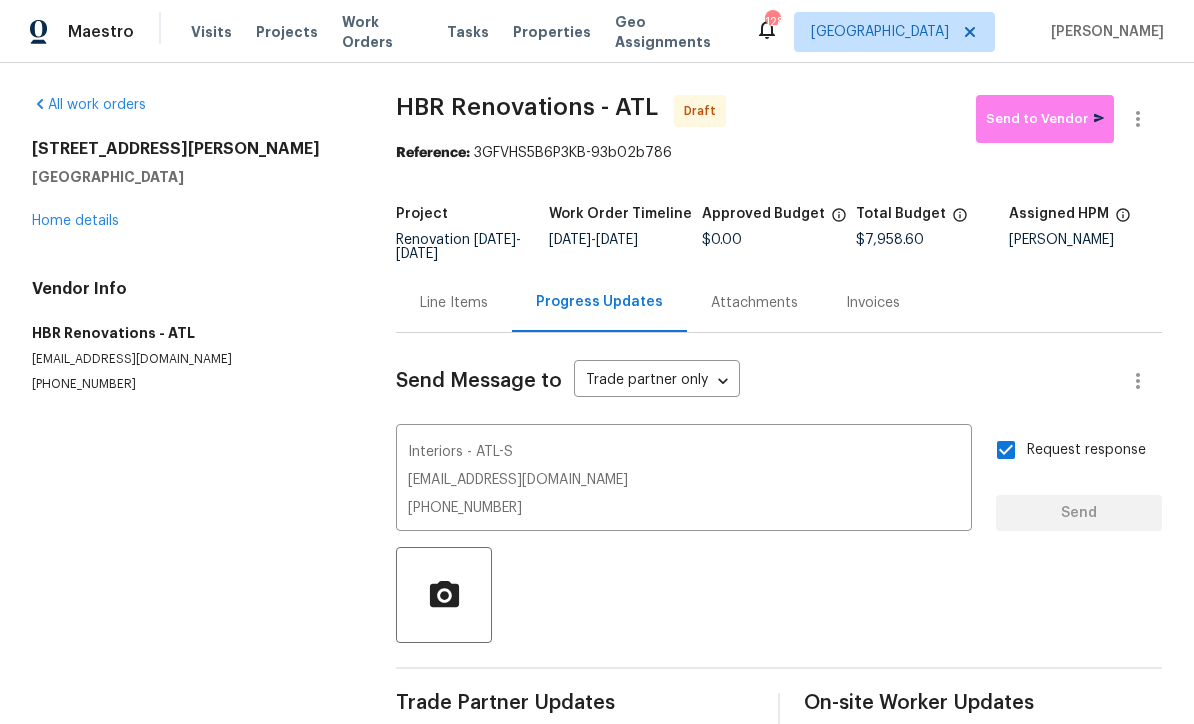 type 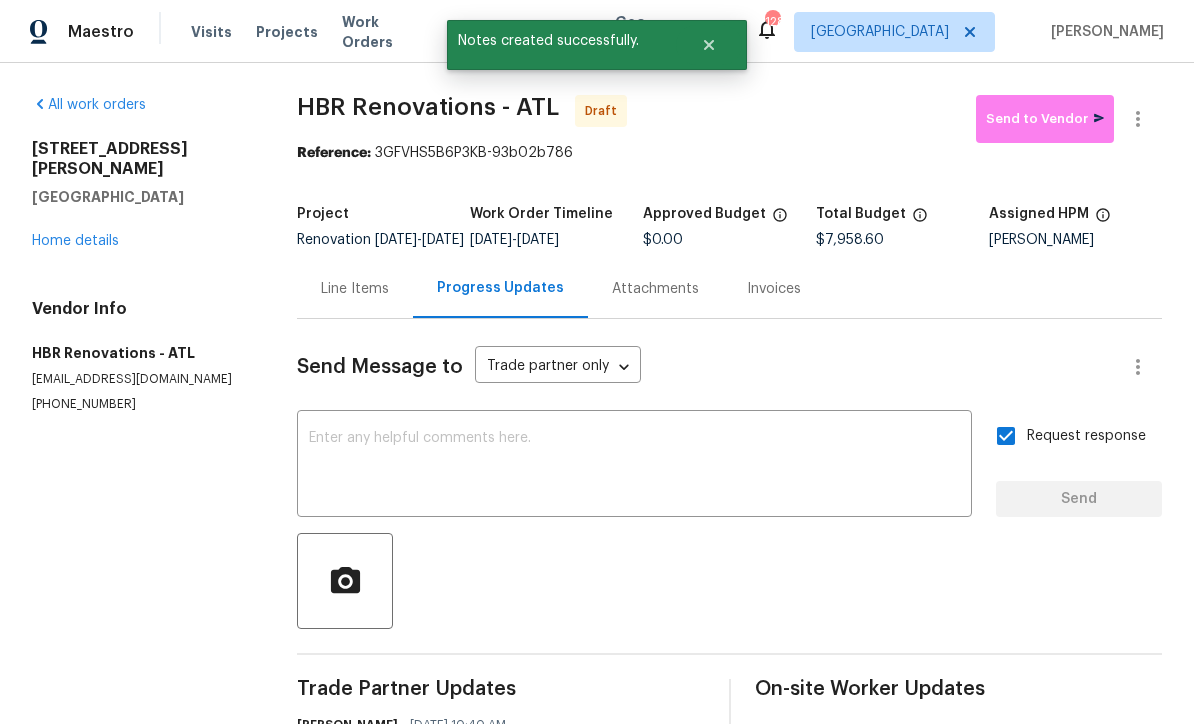 scroll, scrollTop: 0, scrollLeft: 0, axis: both 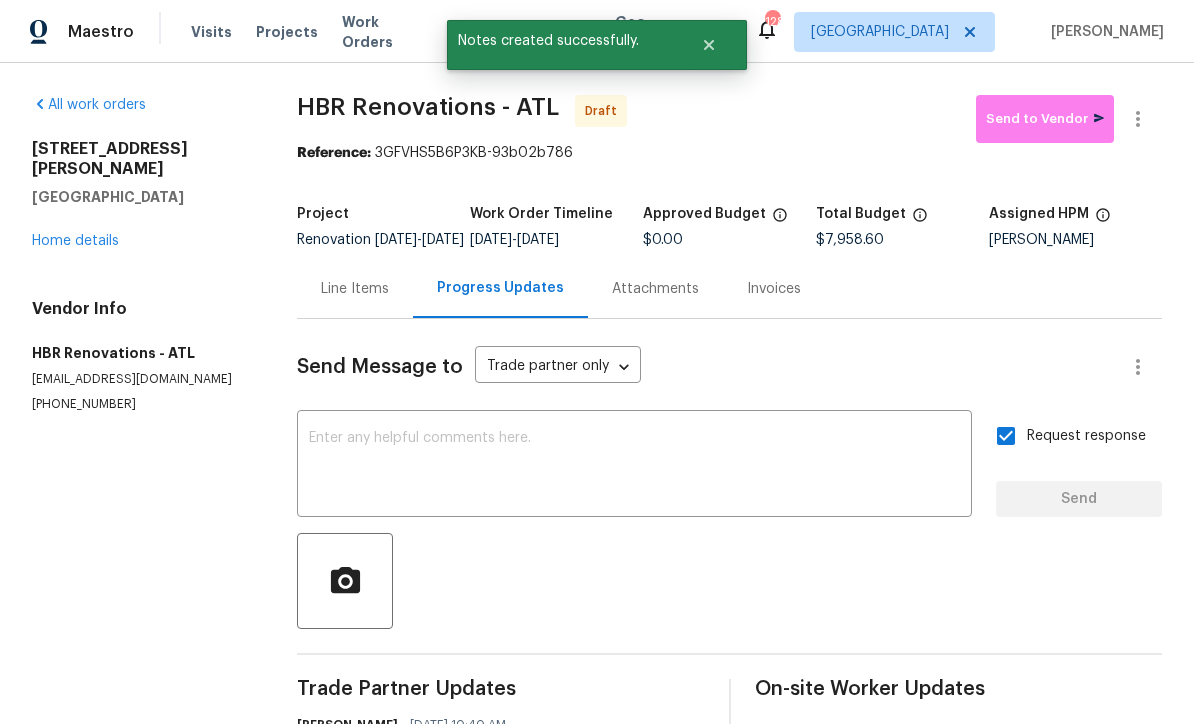 click on "Home details" at bounding box center (75, 241) 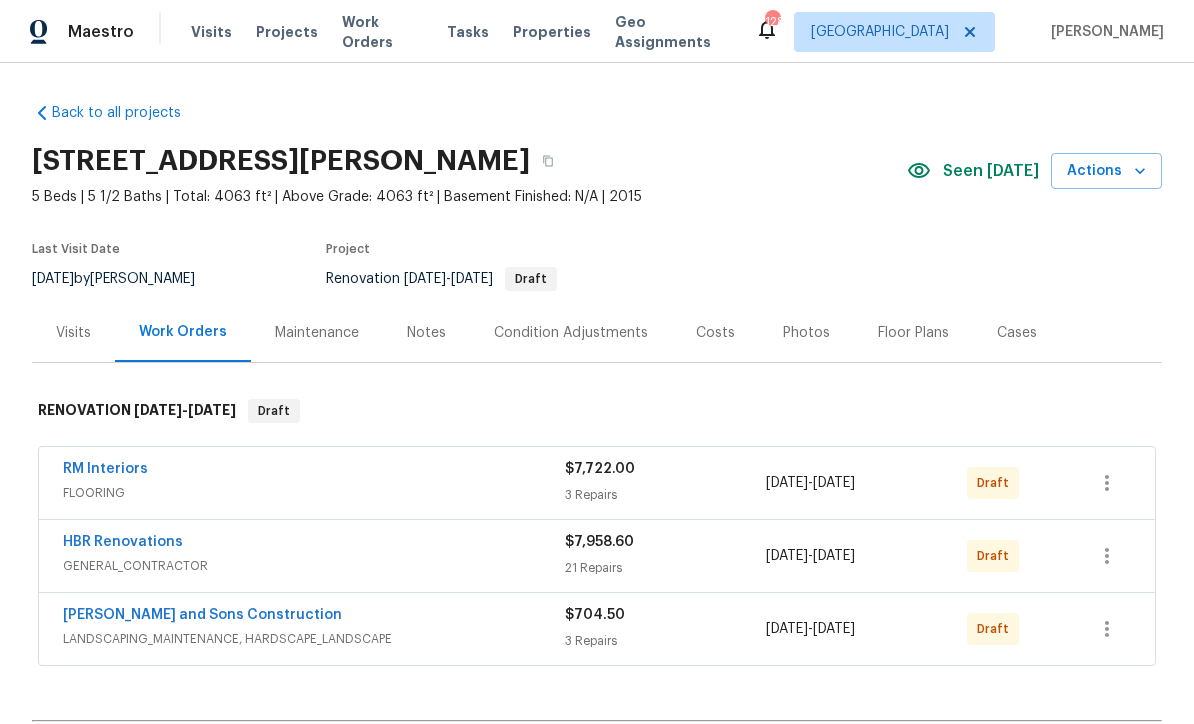 scroll, scrollTop: 0, scrollLeft: 0, axis: both 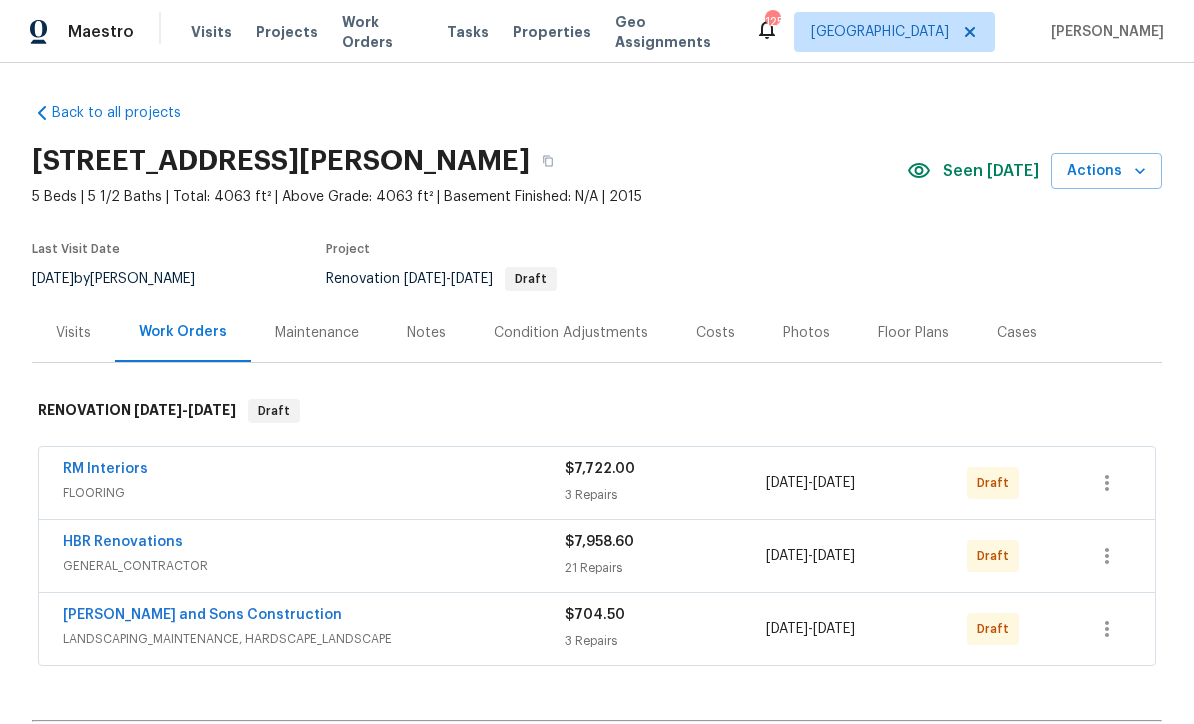 click on "Notes" at bounding box center (426, 333) 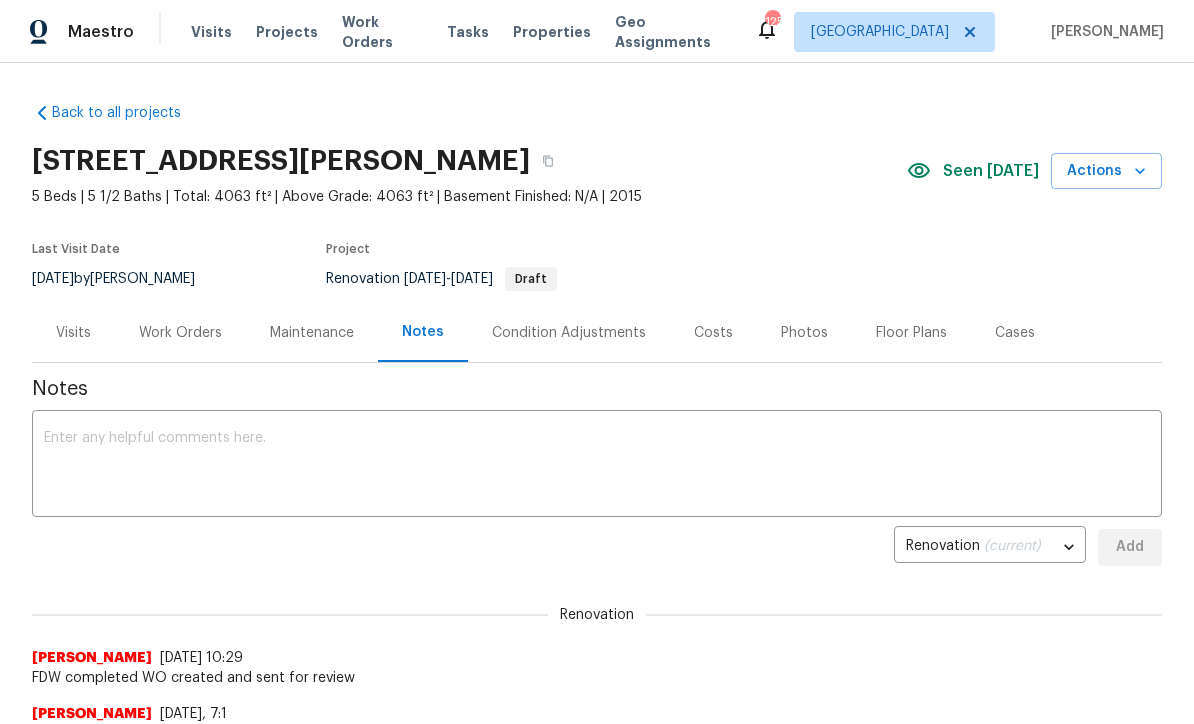 click on "x ​" at bounding box center [597, 466] 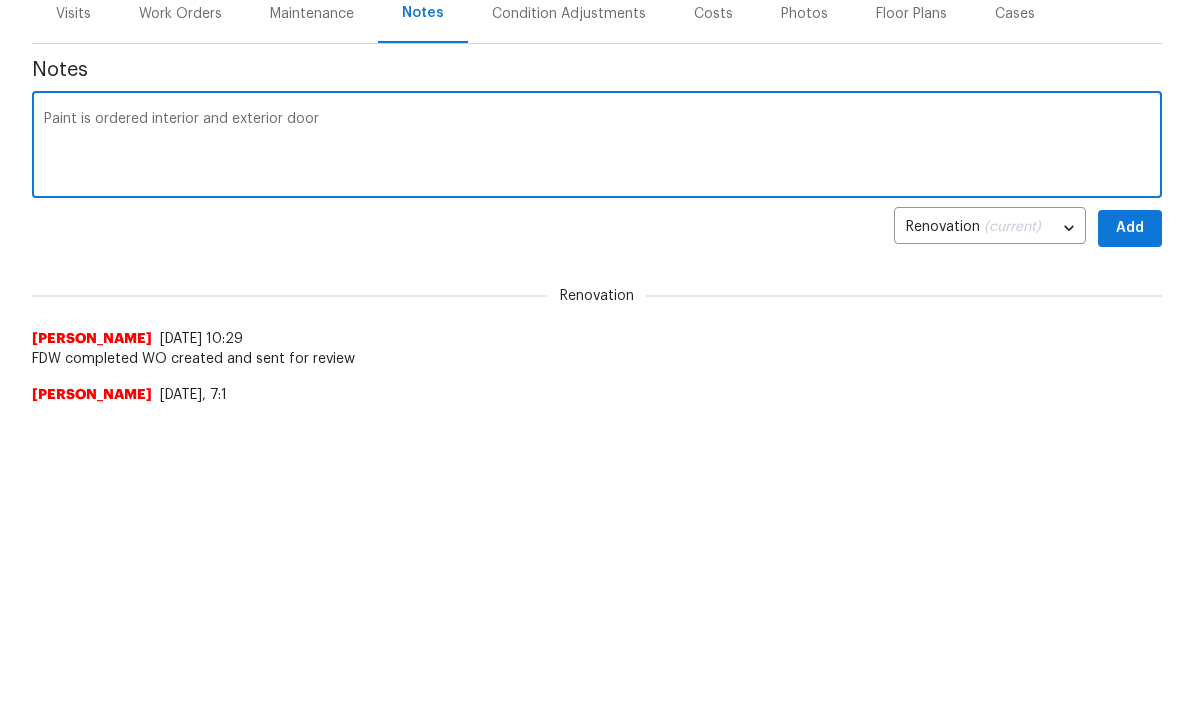 type on "Paint is ordered interior and exterior door" 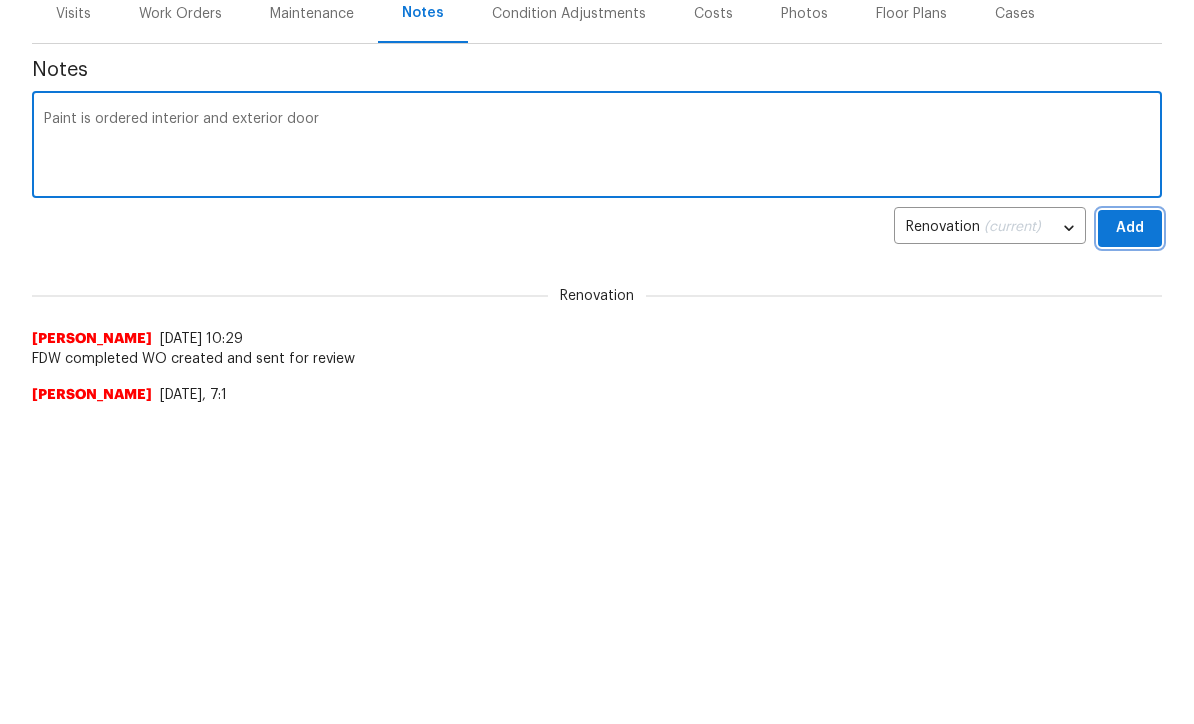 click on "Add" at bounding box center [1130, 547] 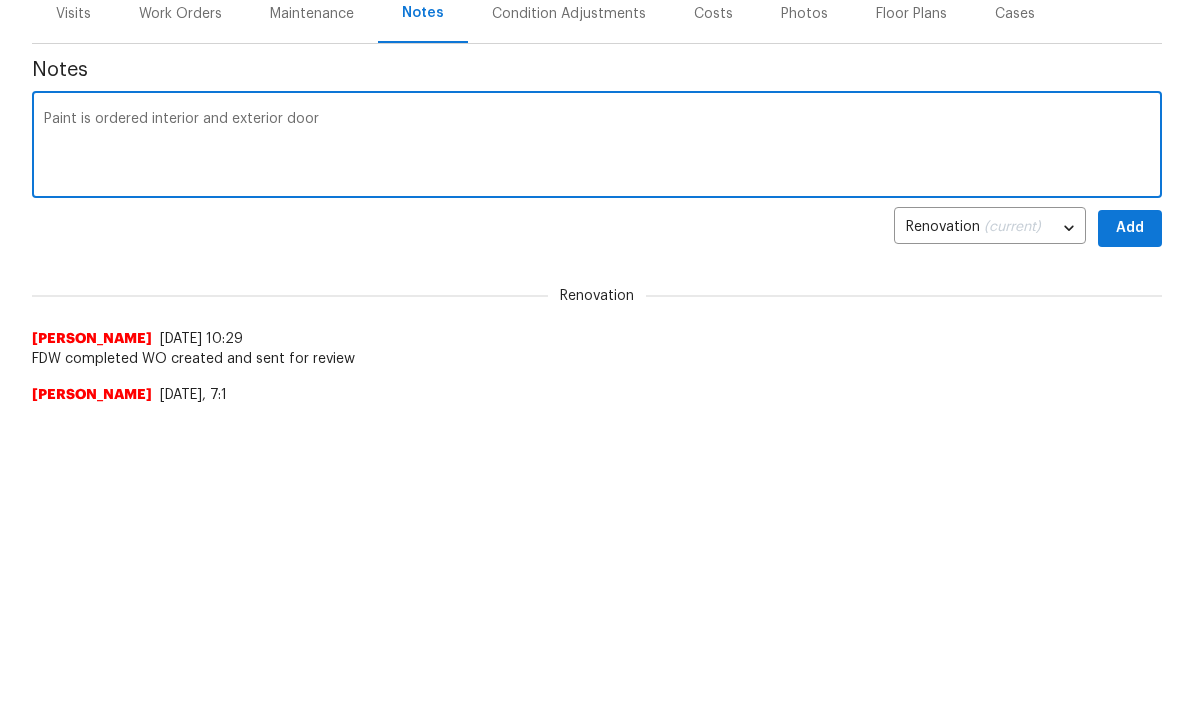 scroll, scrollTop: 319, scrollLeft: 0, axis: vertical 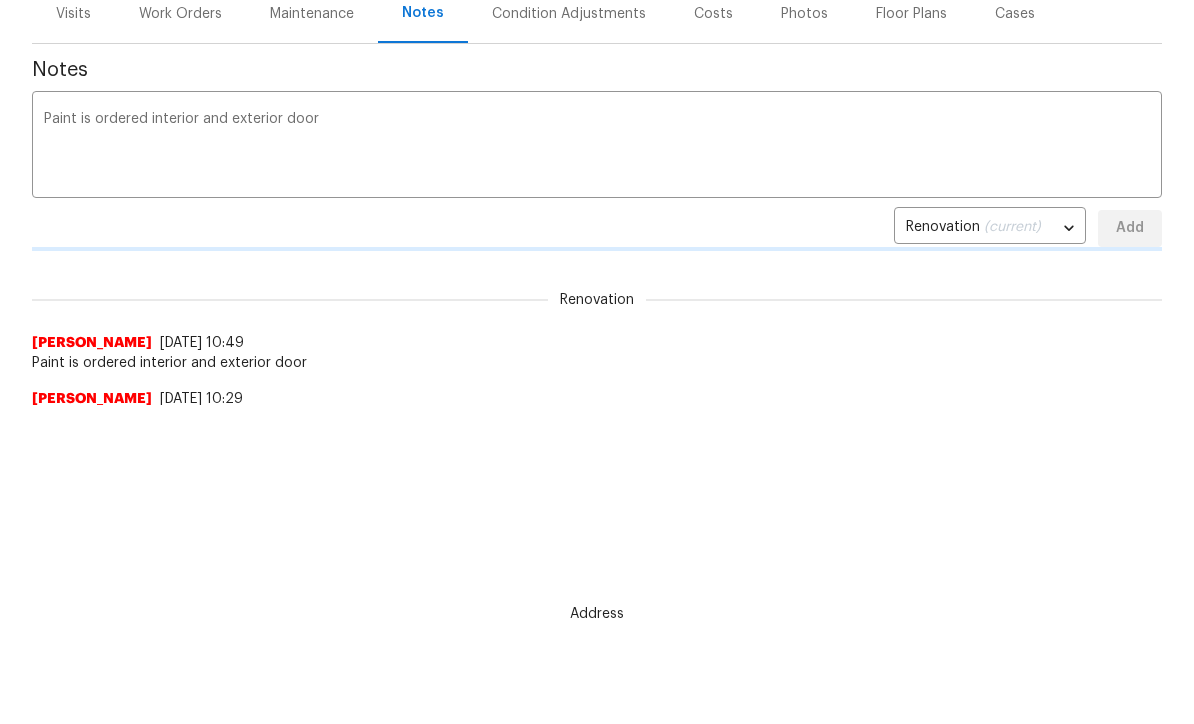 type 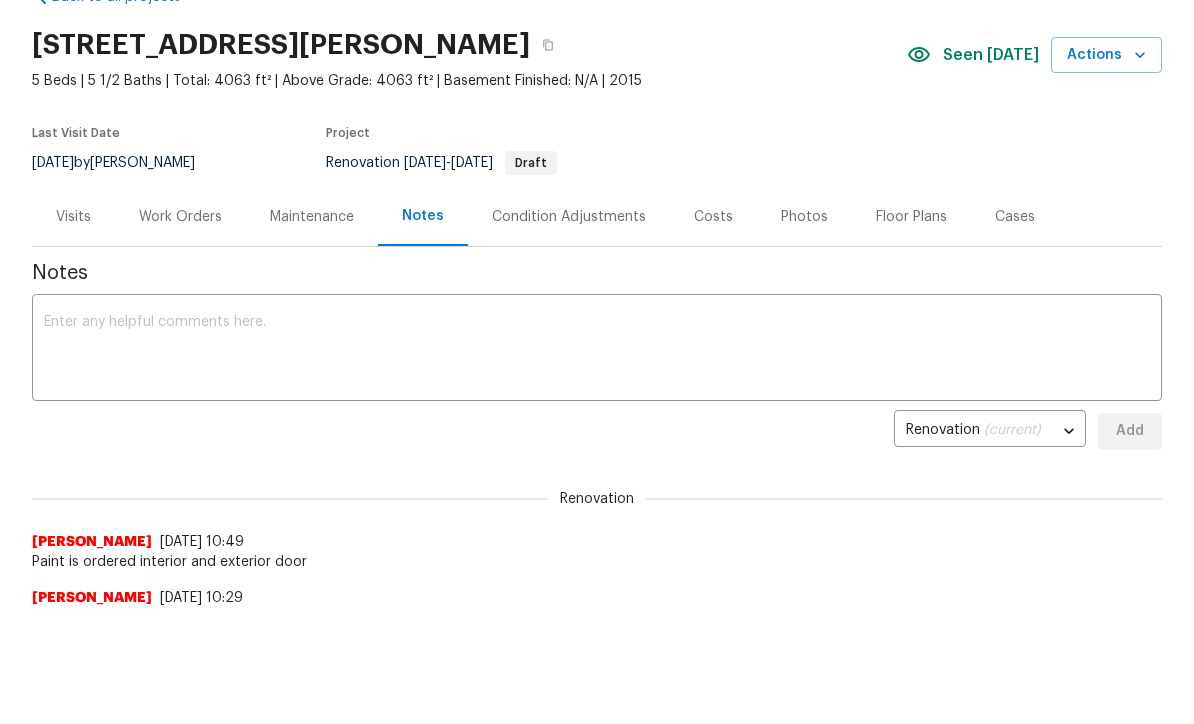 scroll, scrollTop: 0, scrollLeft: 0, axis: both 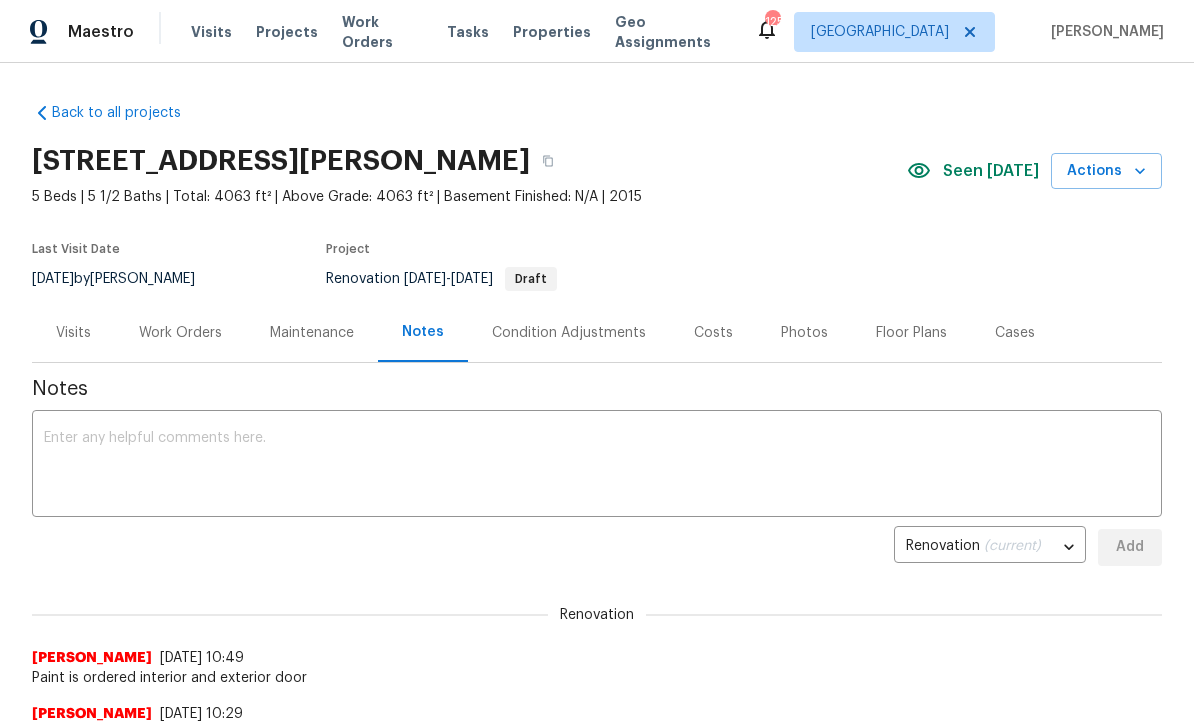 click on "Work Orders" at bounding box center [180, 332] 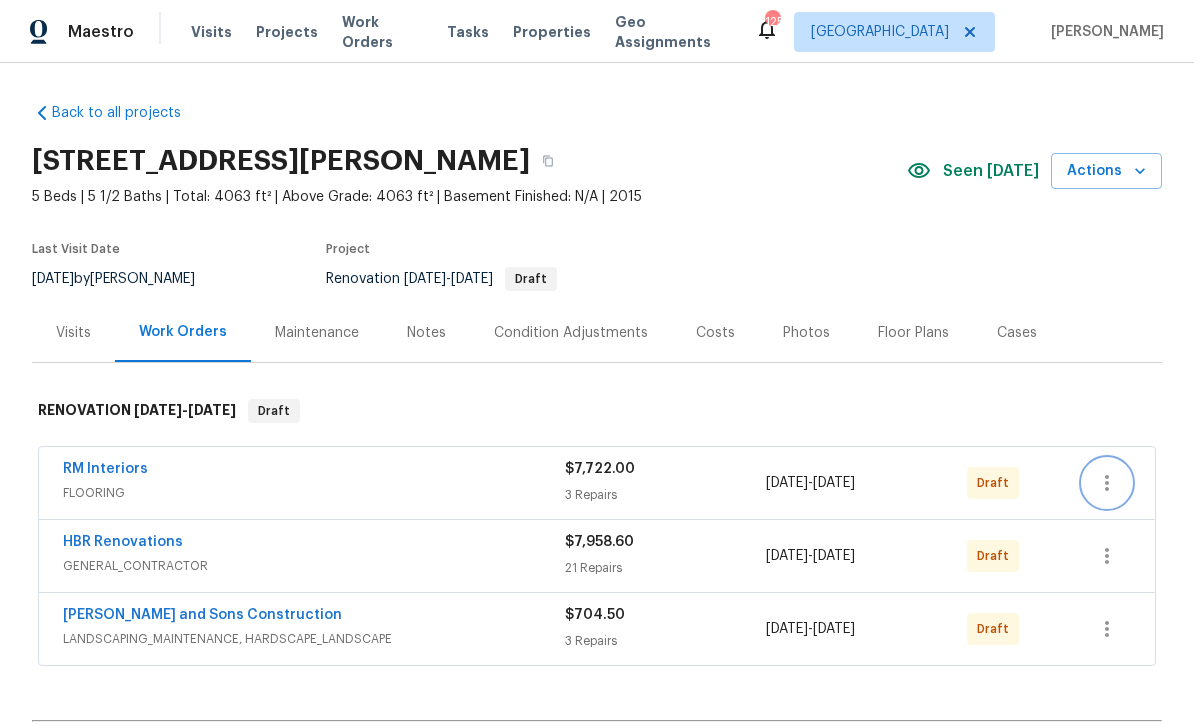 click at bounding box center [1107, 483] 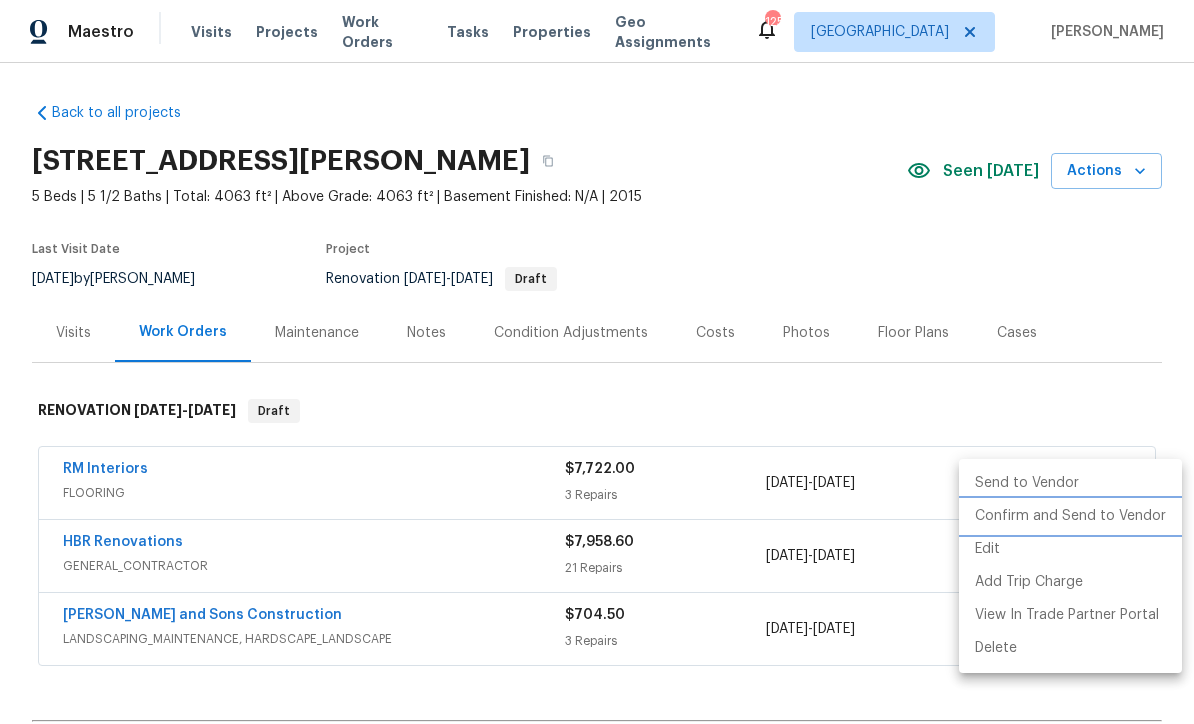click on "Confirm and Send to Vendor" at bounding box center (1070, 516) 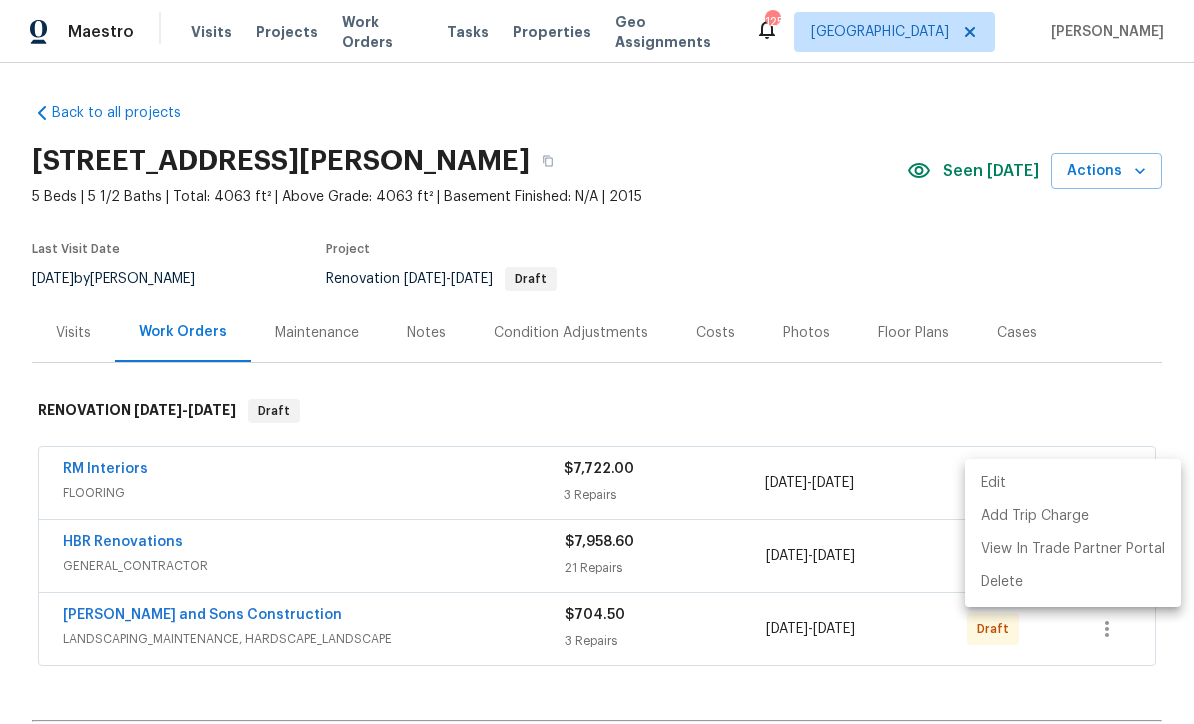 click at bounding box center (597, 362) 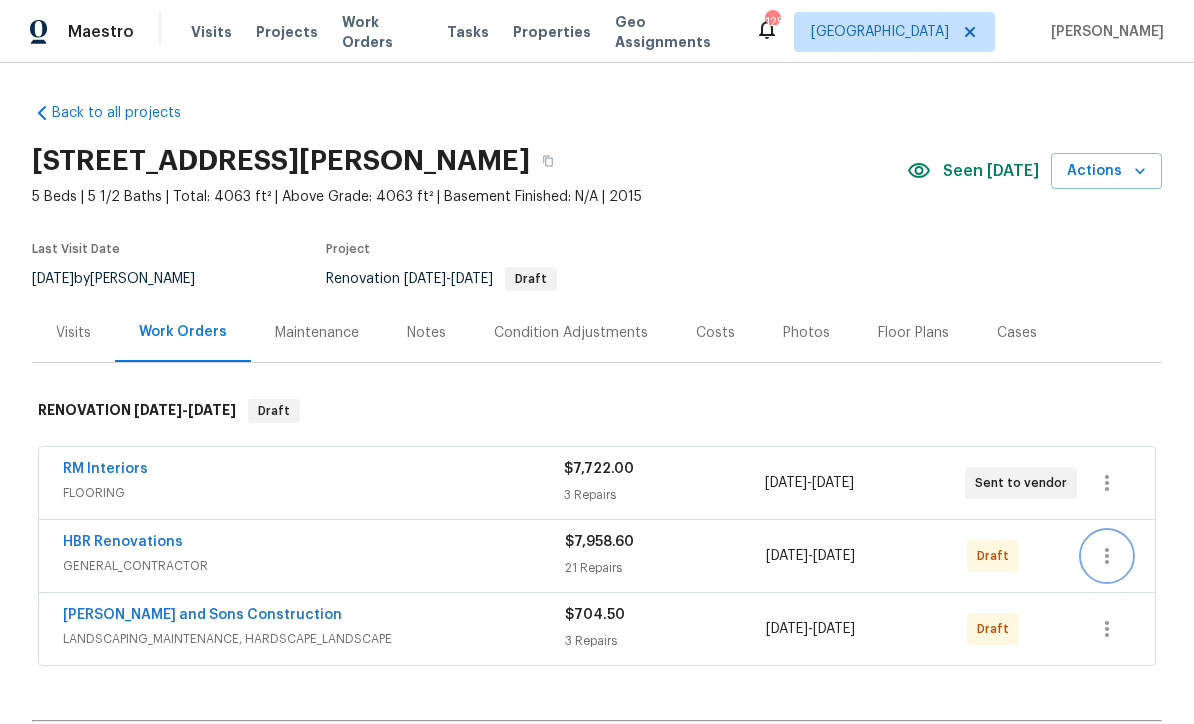 click 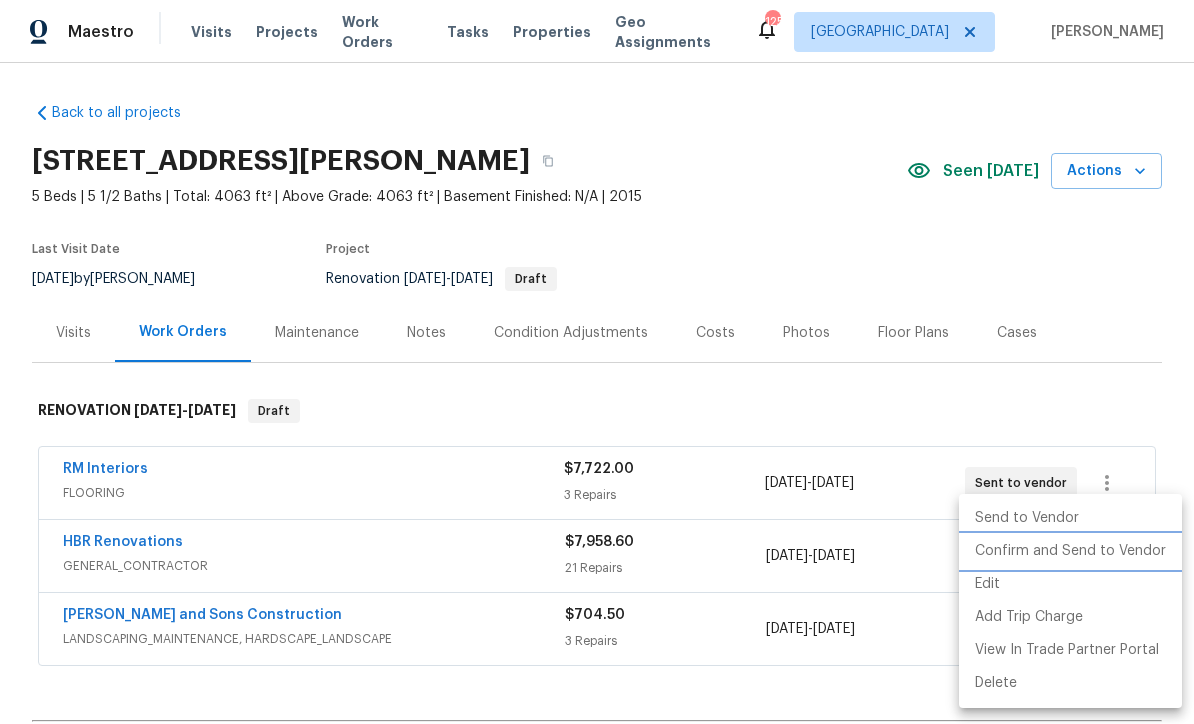 click on "Confirm and Send to Vendor" at bounding box center (1070, 551) 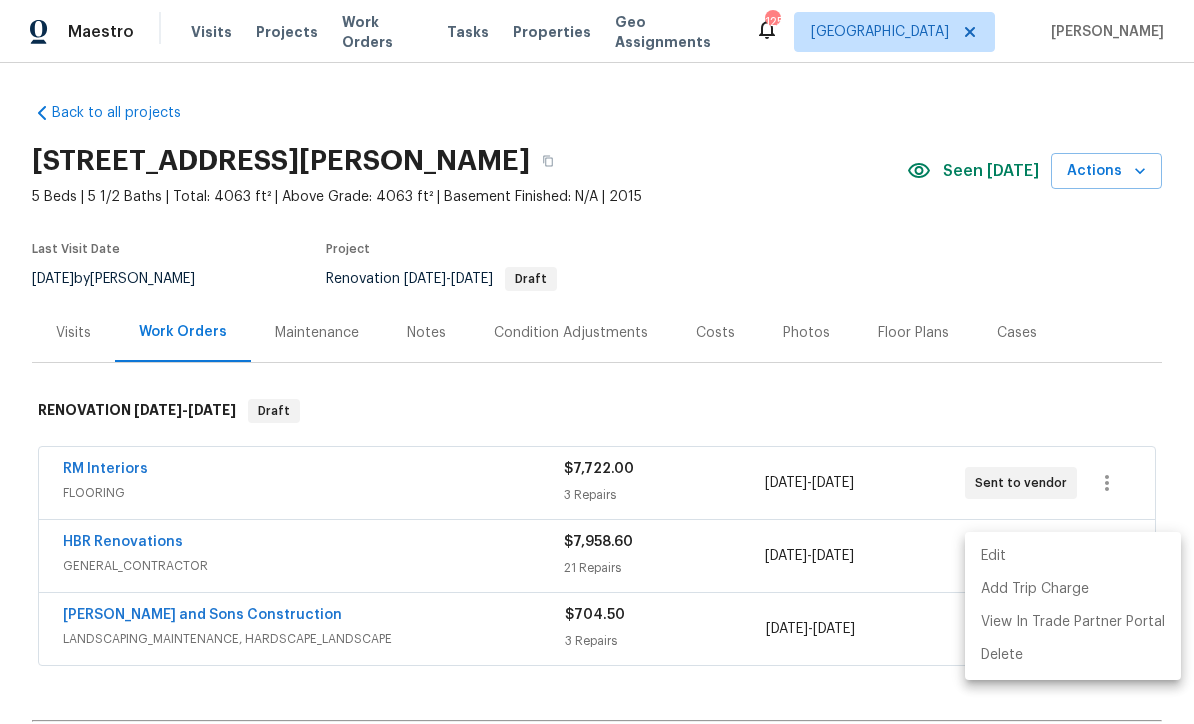 click at bounding box center [597, 362] 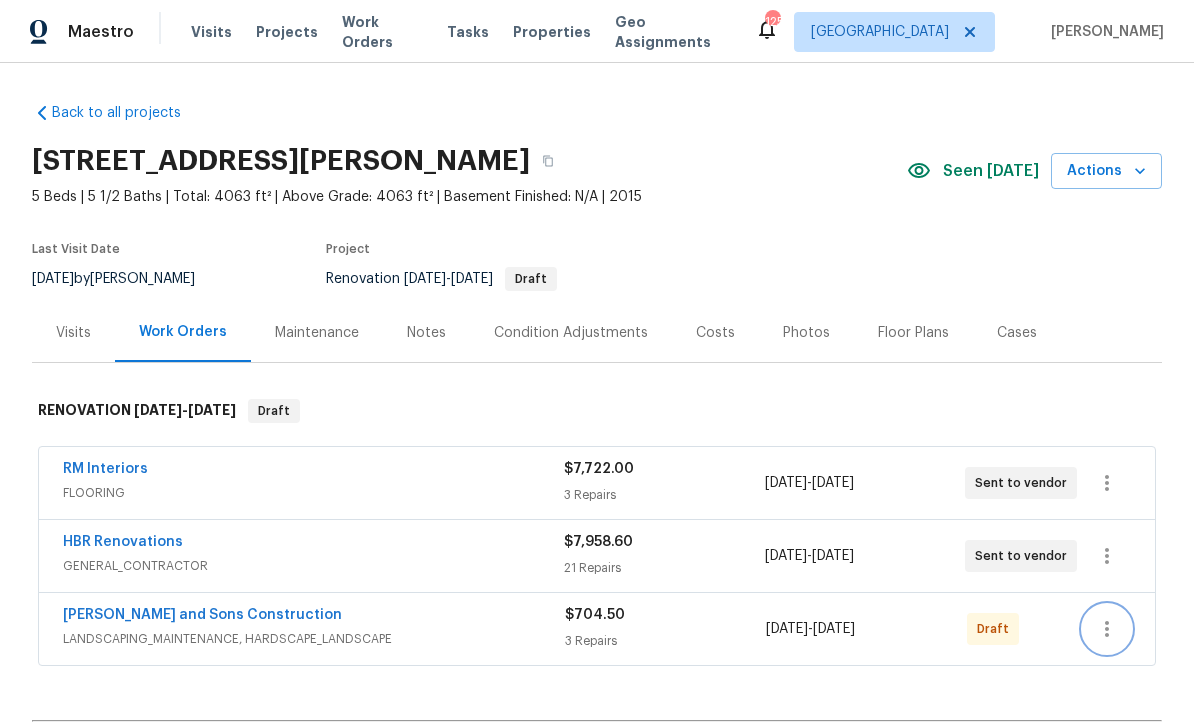 click 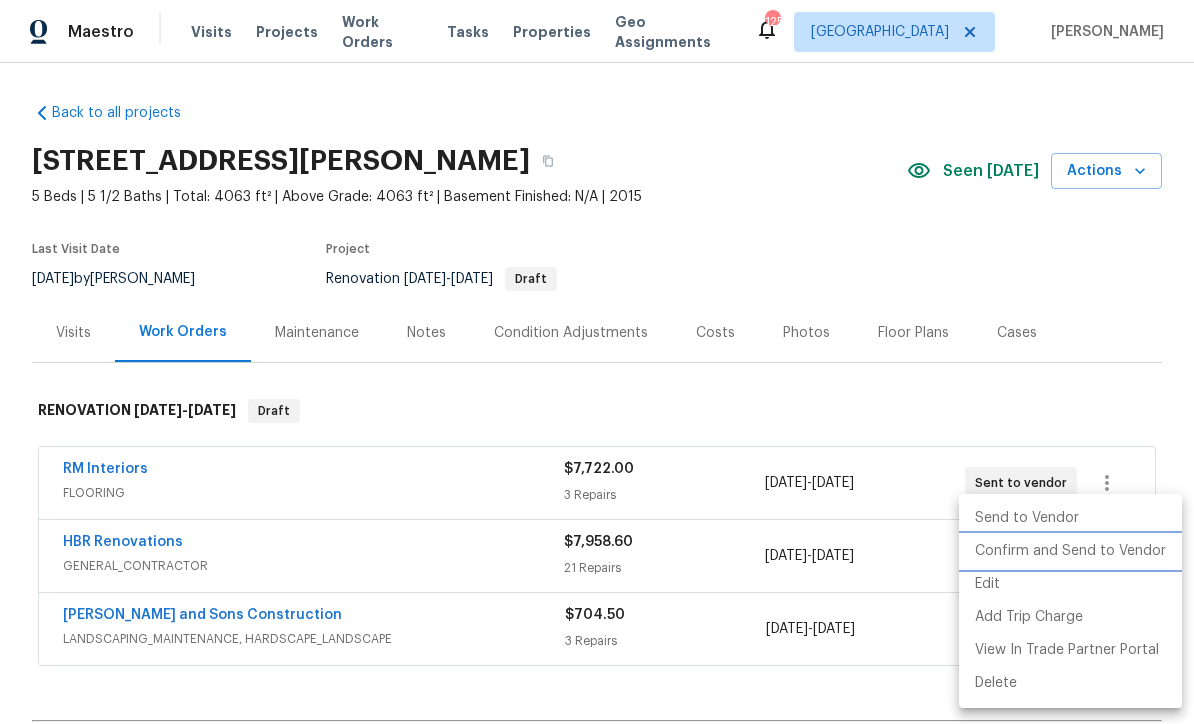 click on "Confirm and Send to Vendor" at bounding box center [1070, 551] 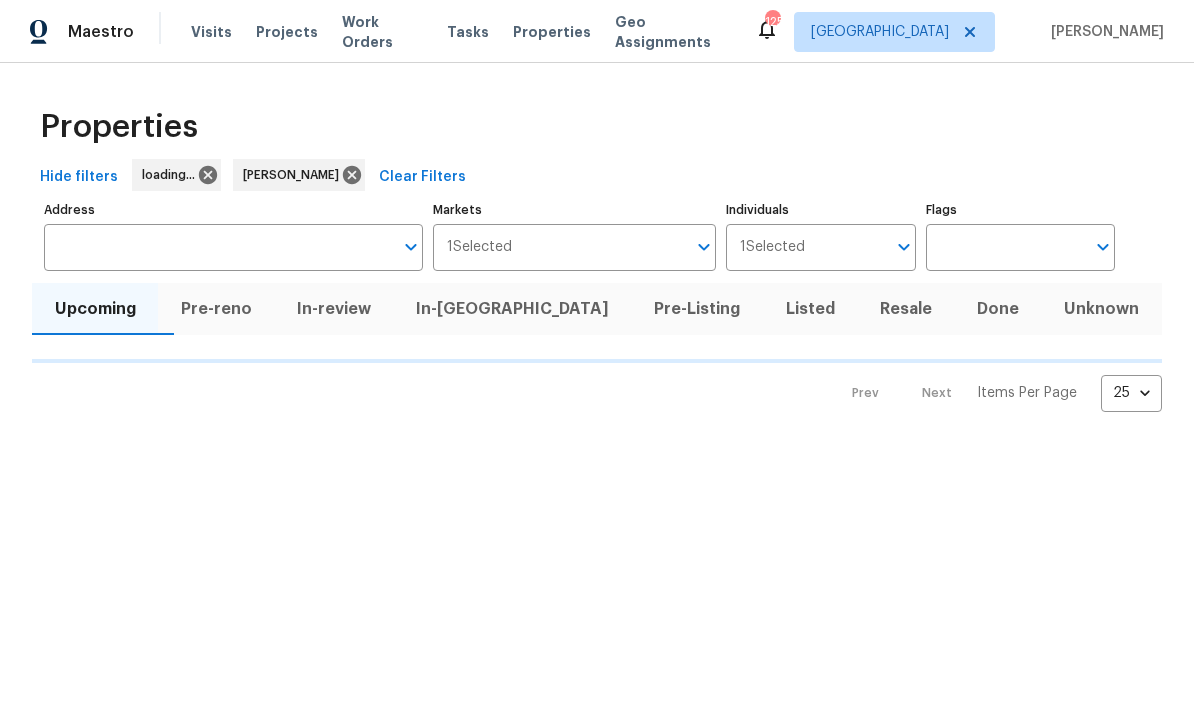 scroll, scrollTop: 0, scrollLeft: 0, axis: both 